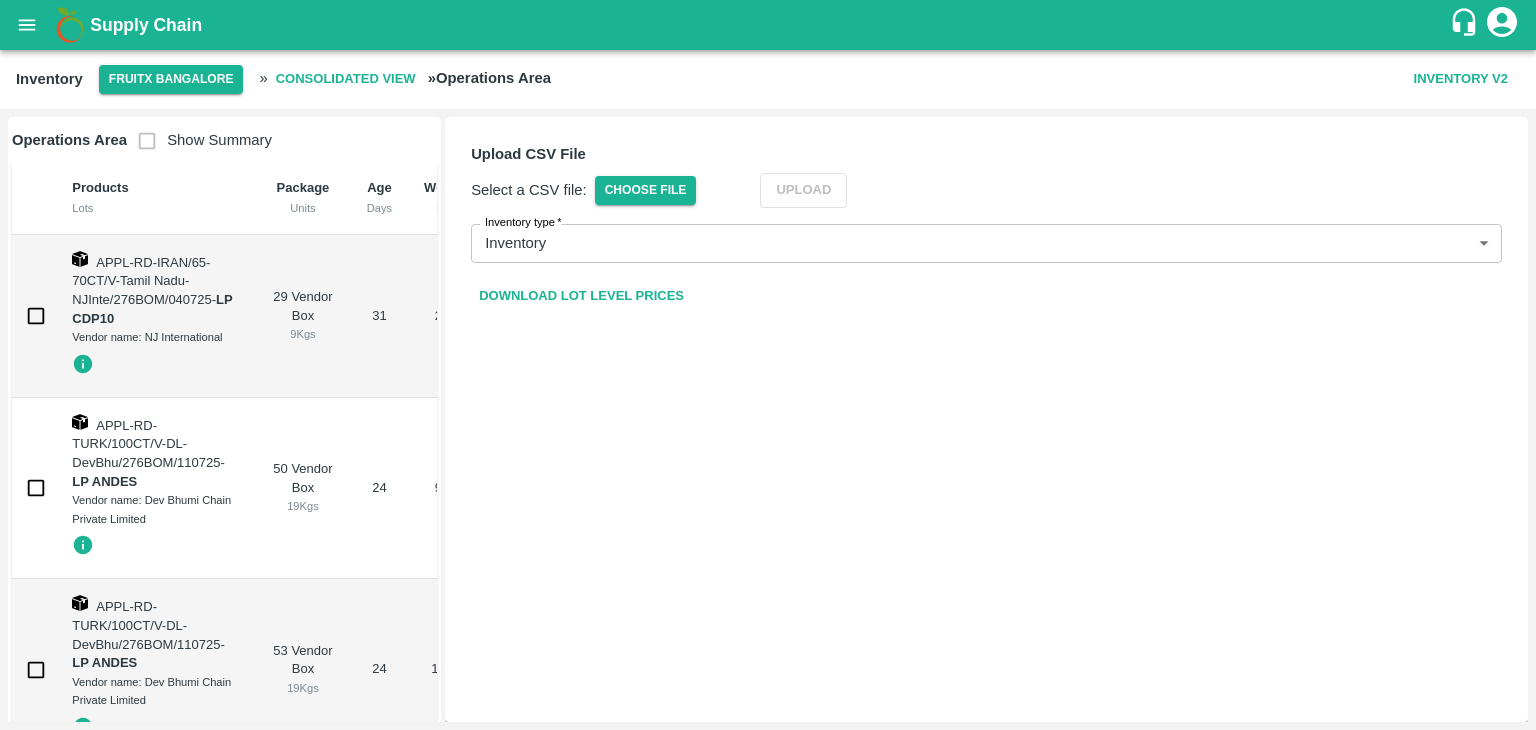 scroll, scrollTop: 0, scrollLeft: 0, axis: both 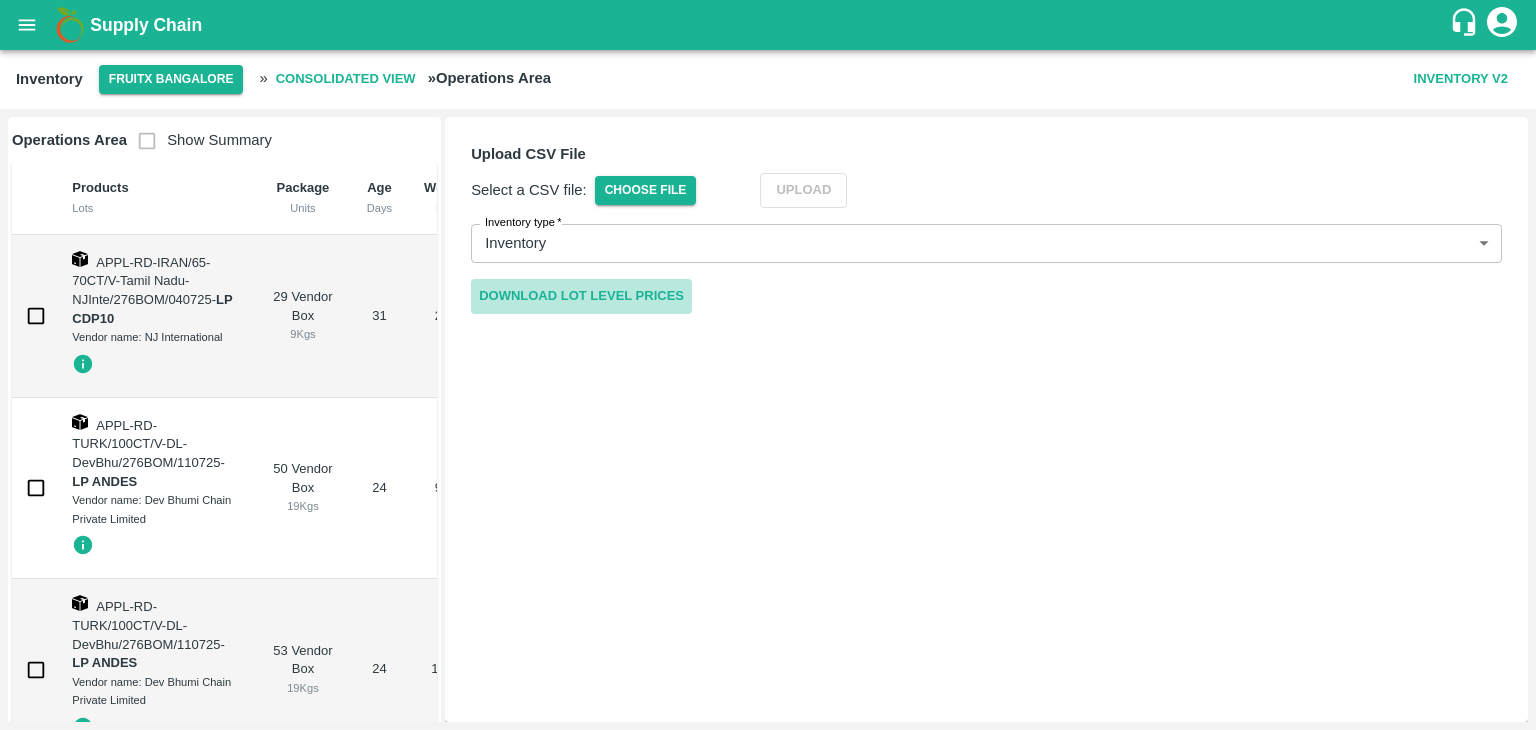 click on "Download Lot Level Prices" at bounding box center [581, 296] 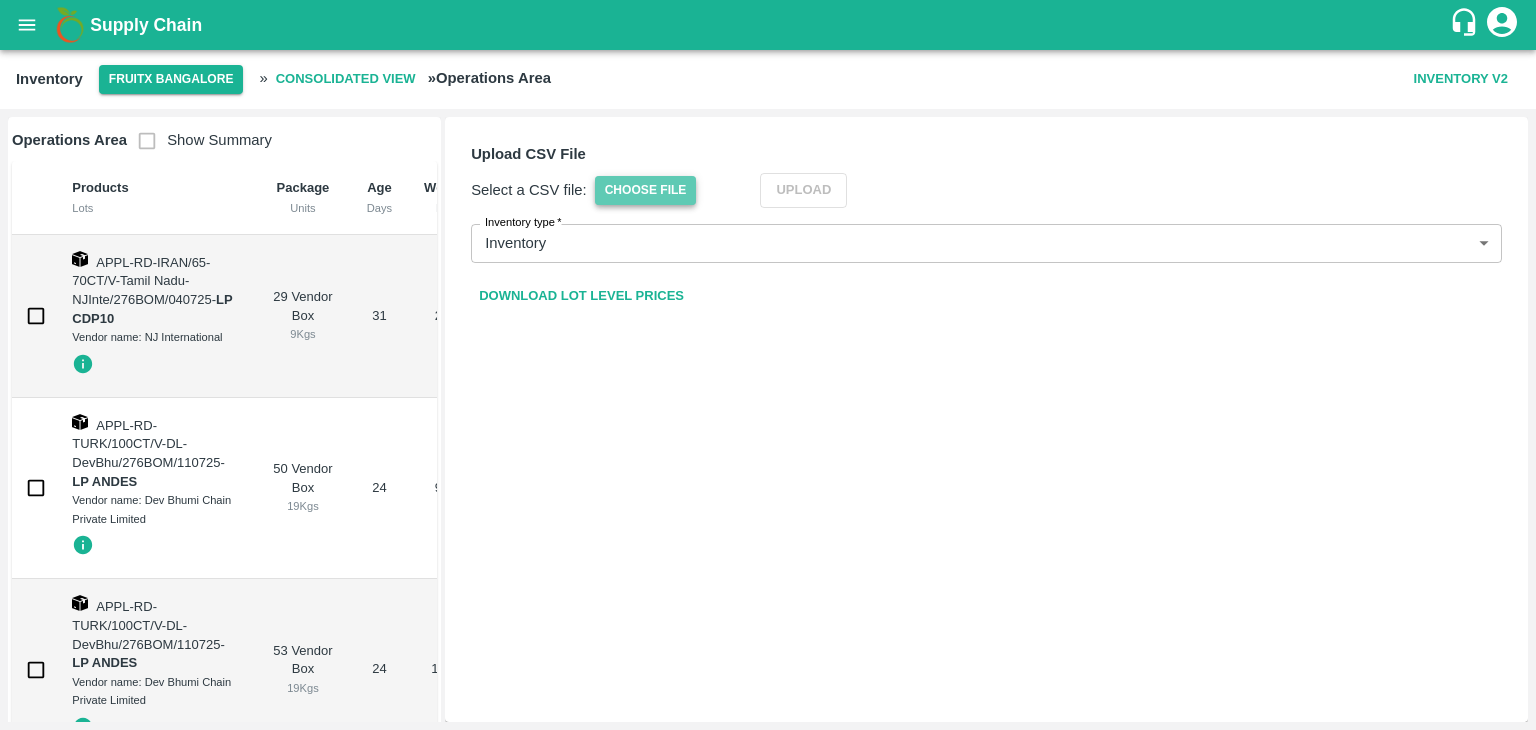 click on "Choose File" at bounding box center [646, 190] 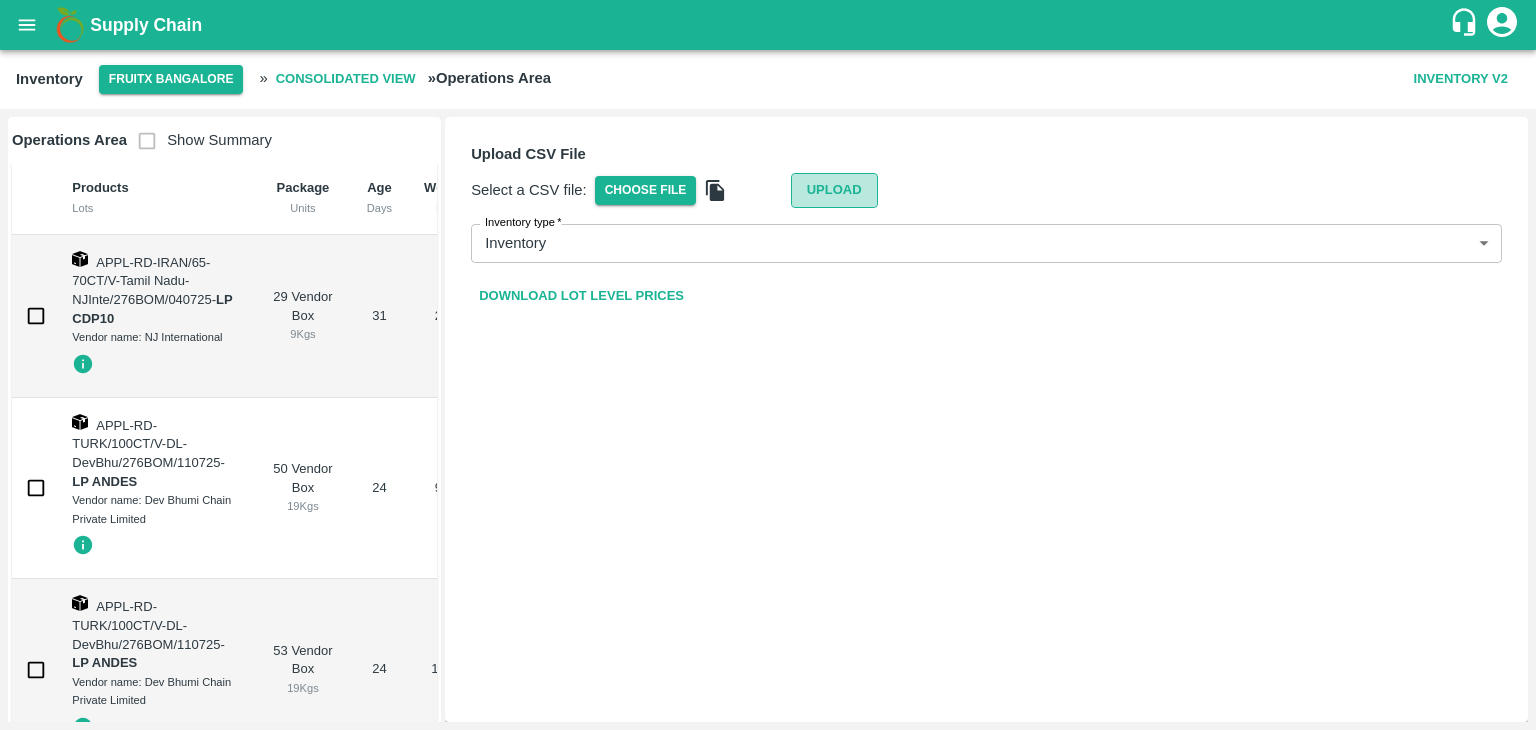 click on "Upload" at bounding box center [834, 190] 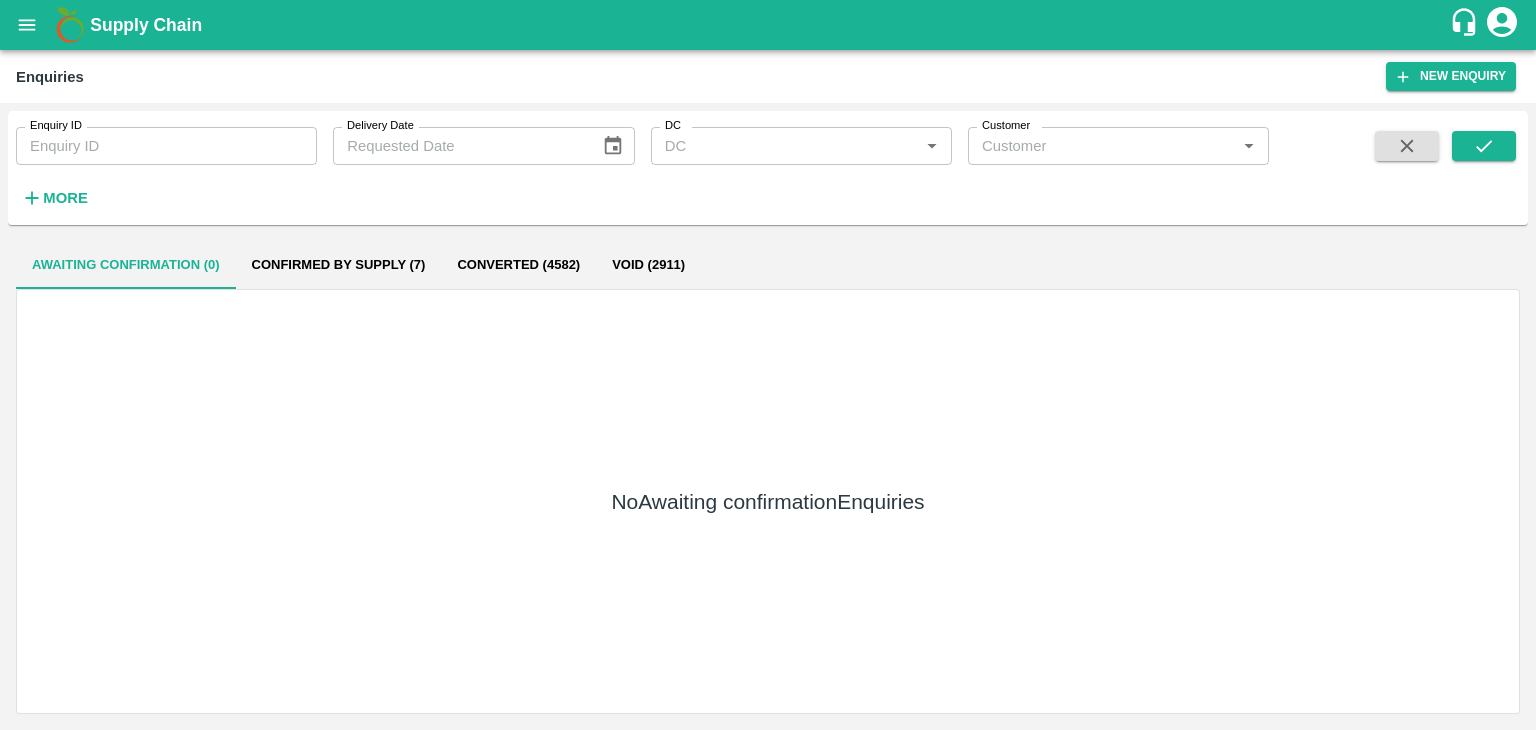 scroll, scrollTop: 0, scrollLeft: 0, axis: both 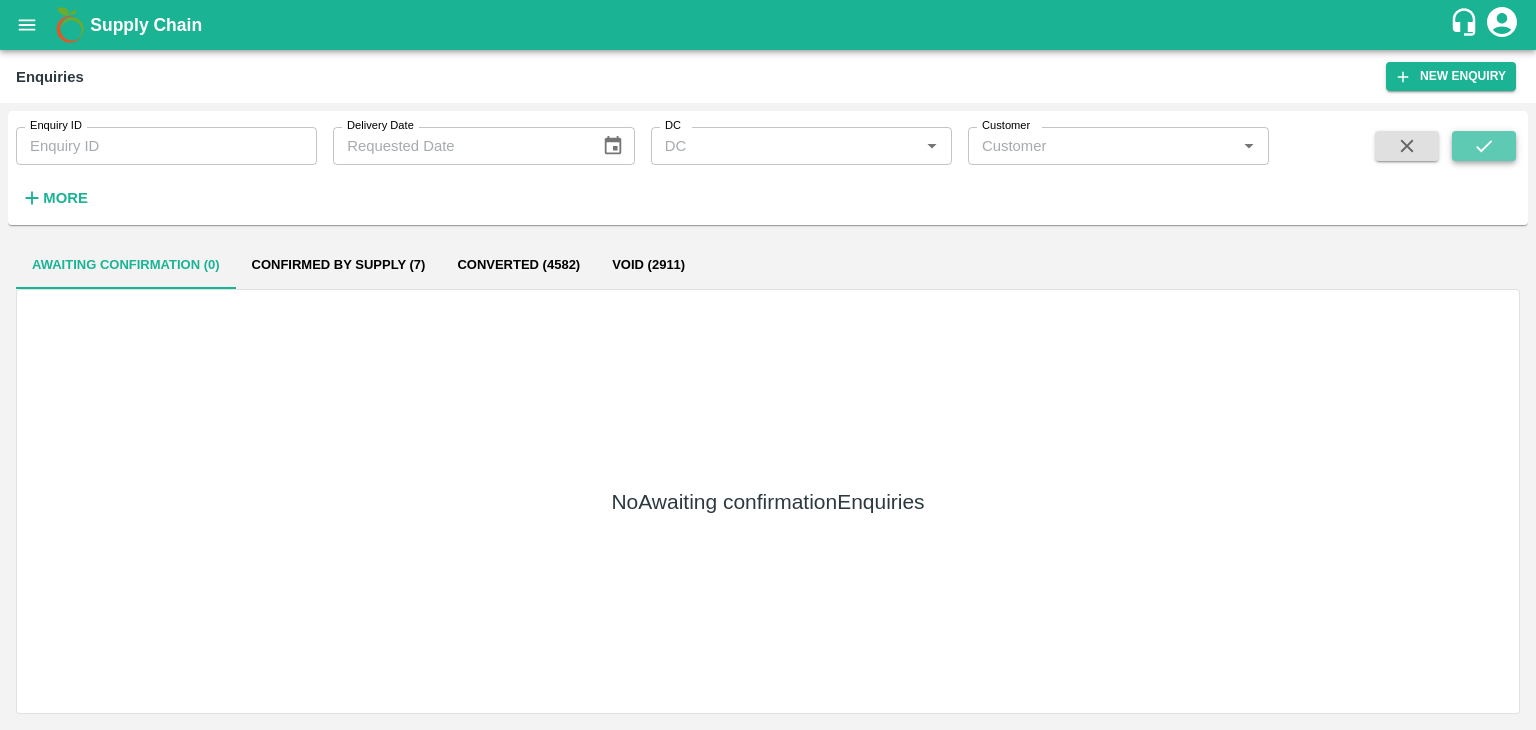 click at bounding box center (1484, 146) 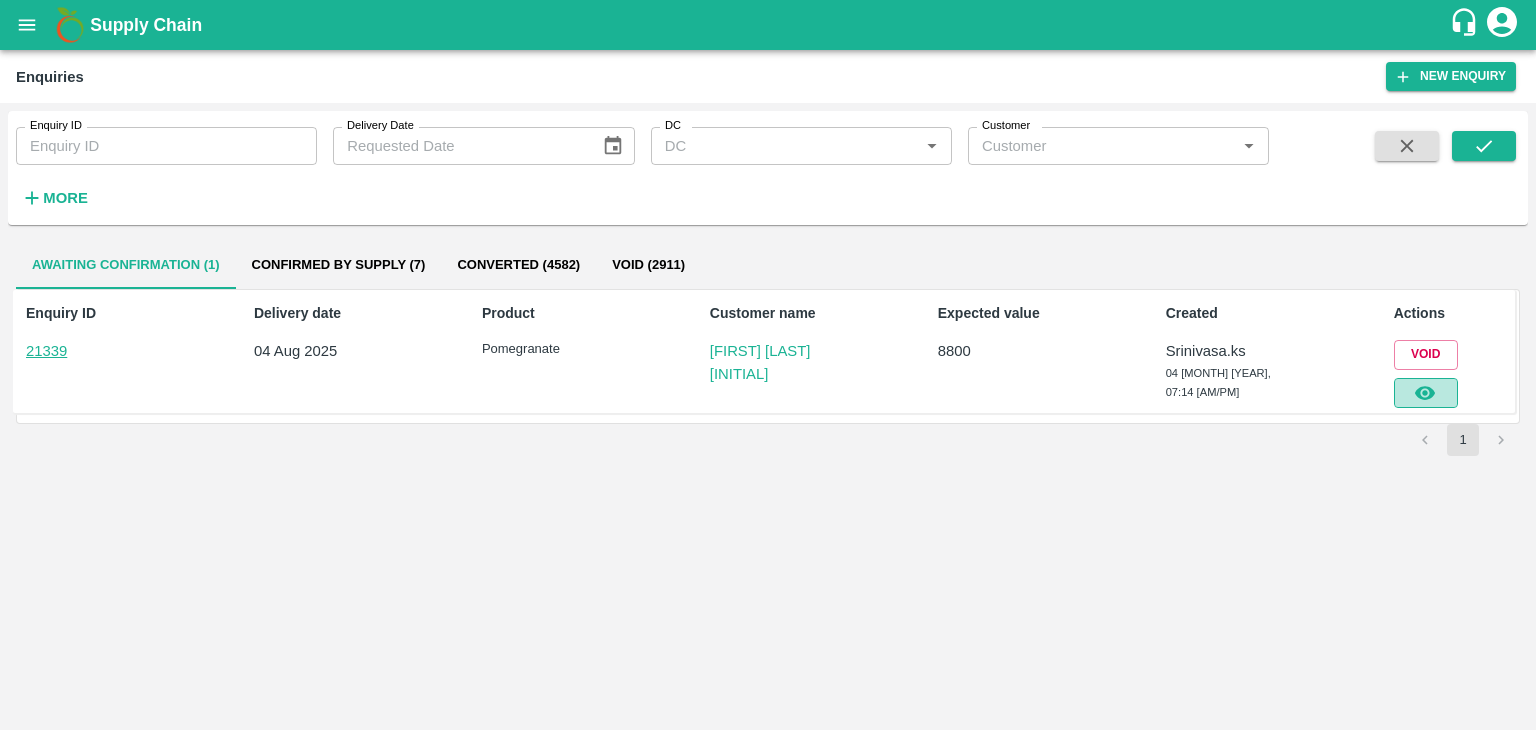 click 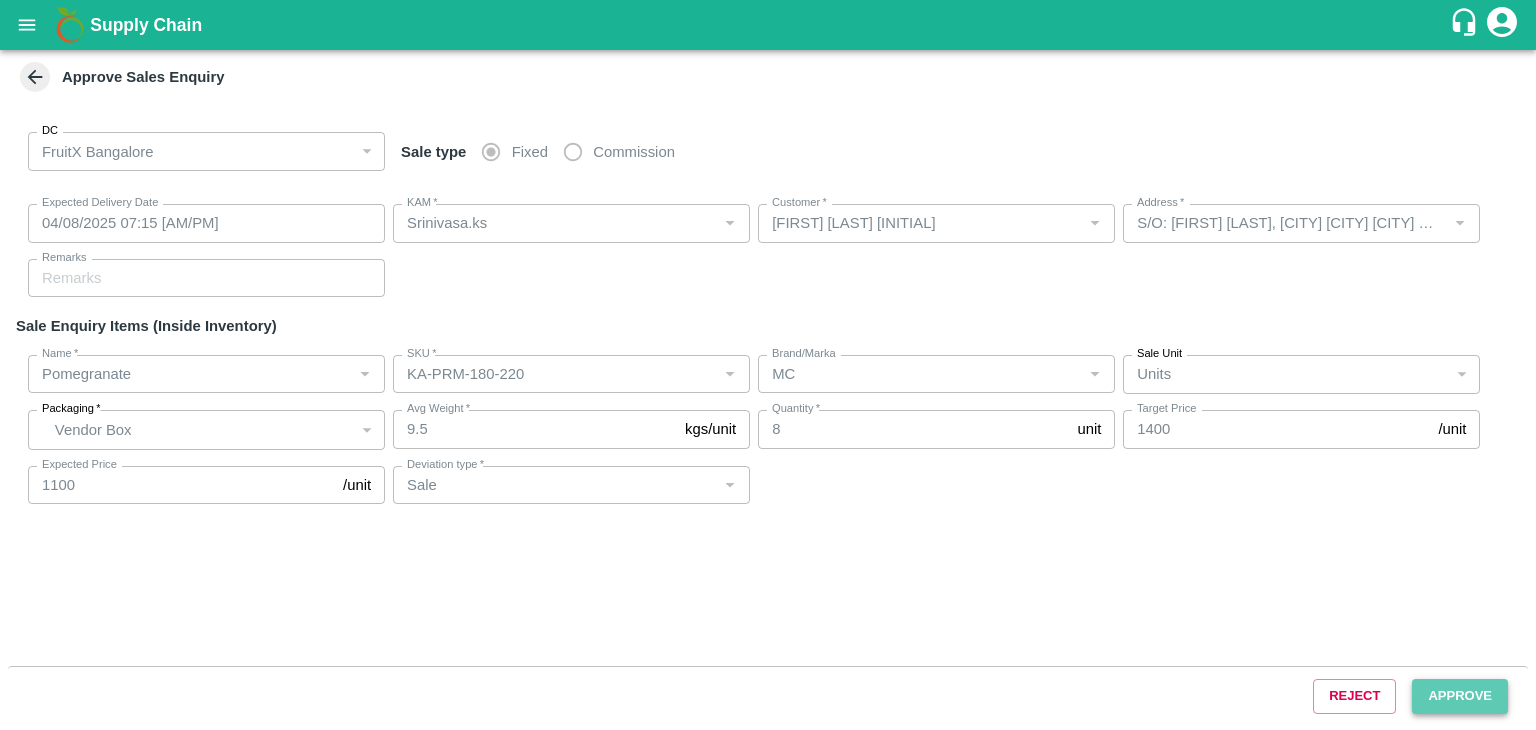 click on "Approve" at bounding box center (1460, 696) 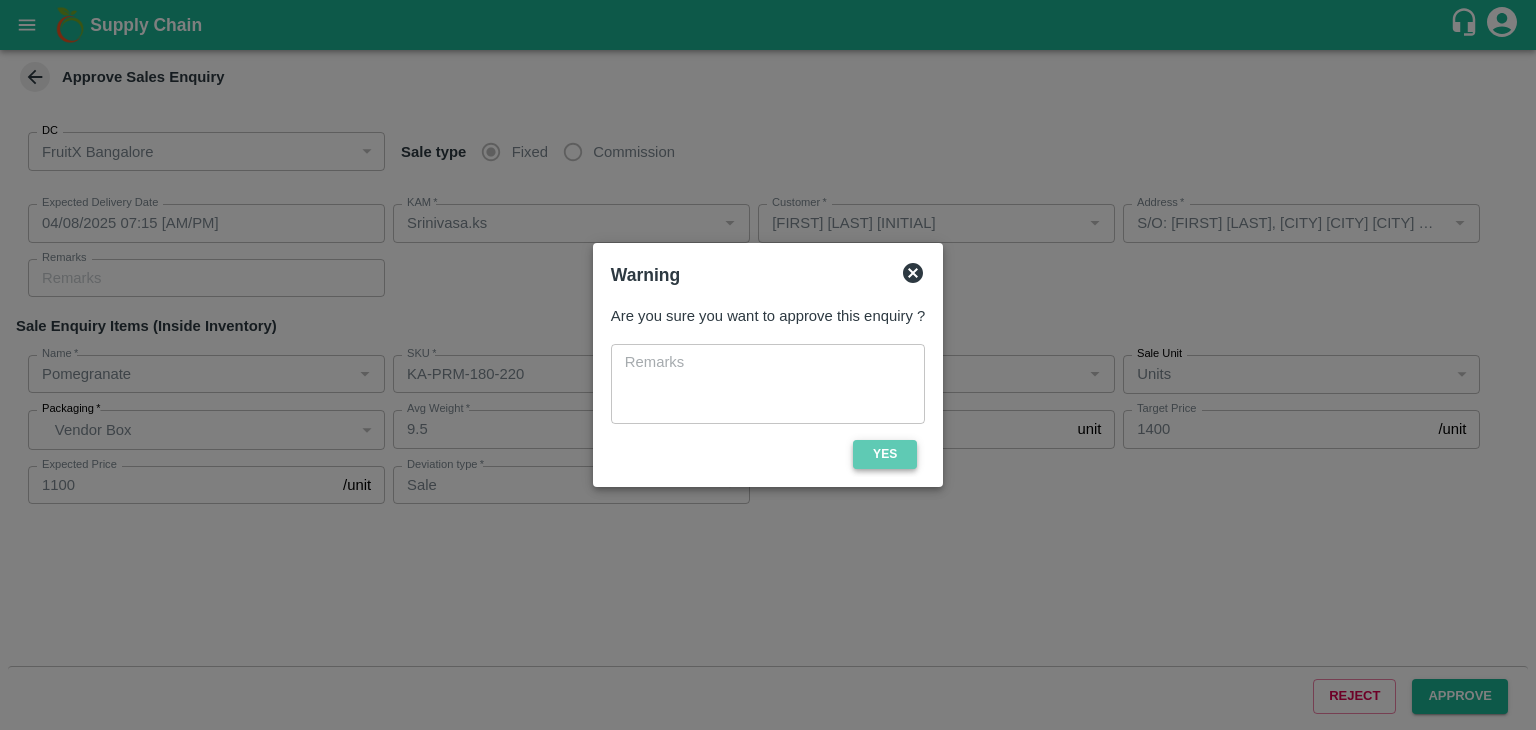 click on "Yes" at bounding box center [885, 454] 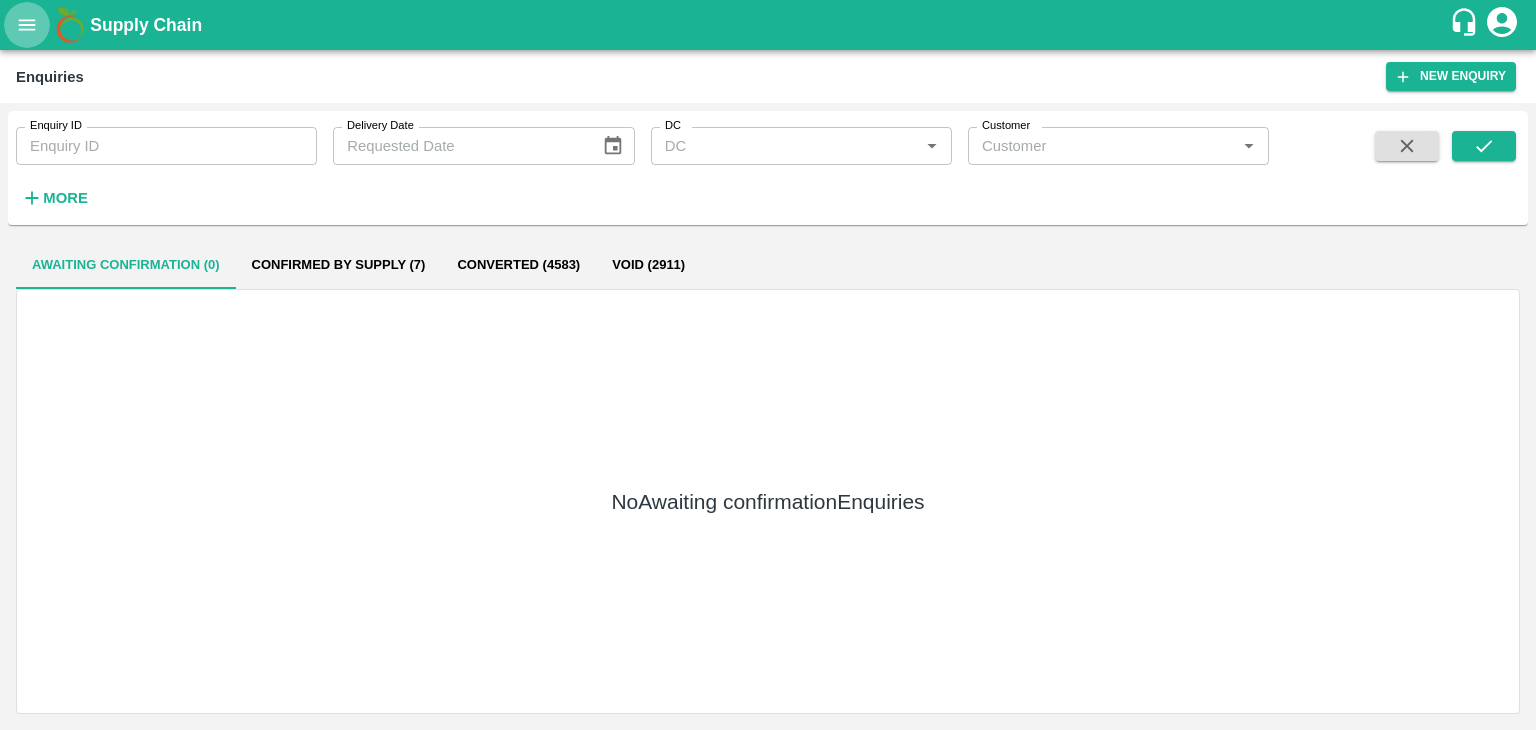 click 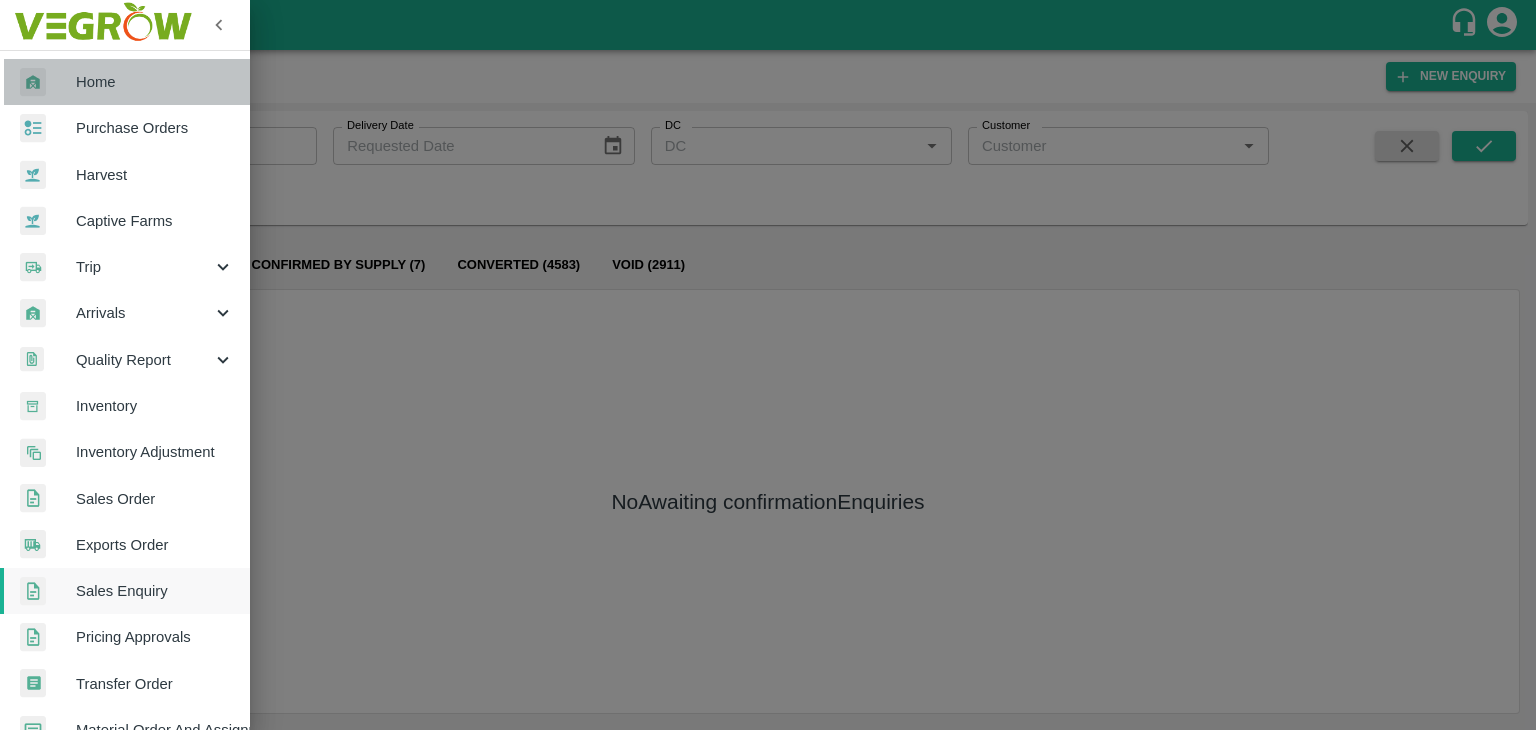 click on "Home" at bounding box center [155, 82] 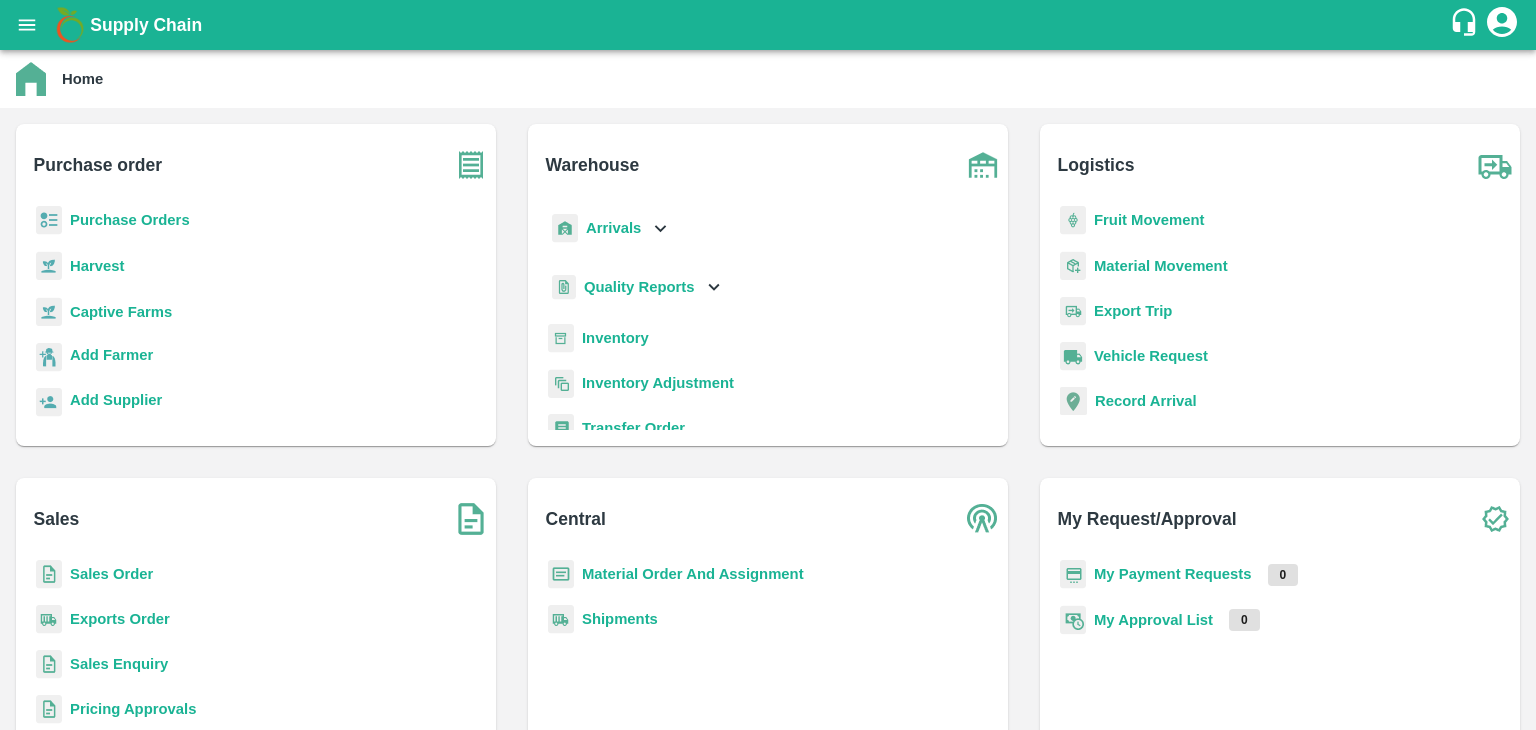 click on "Inventory" at bounding box center [615, 338] 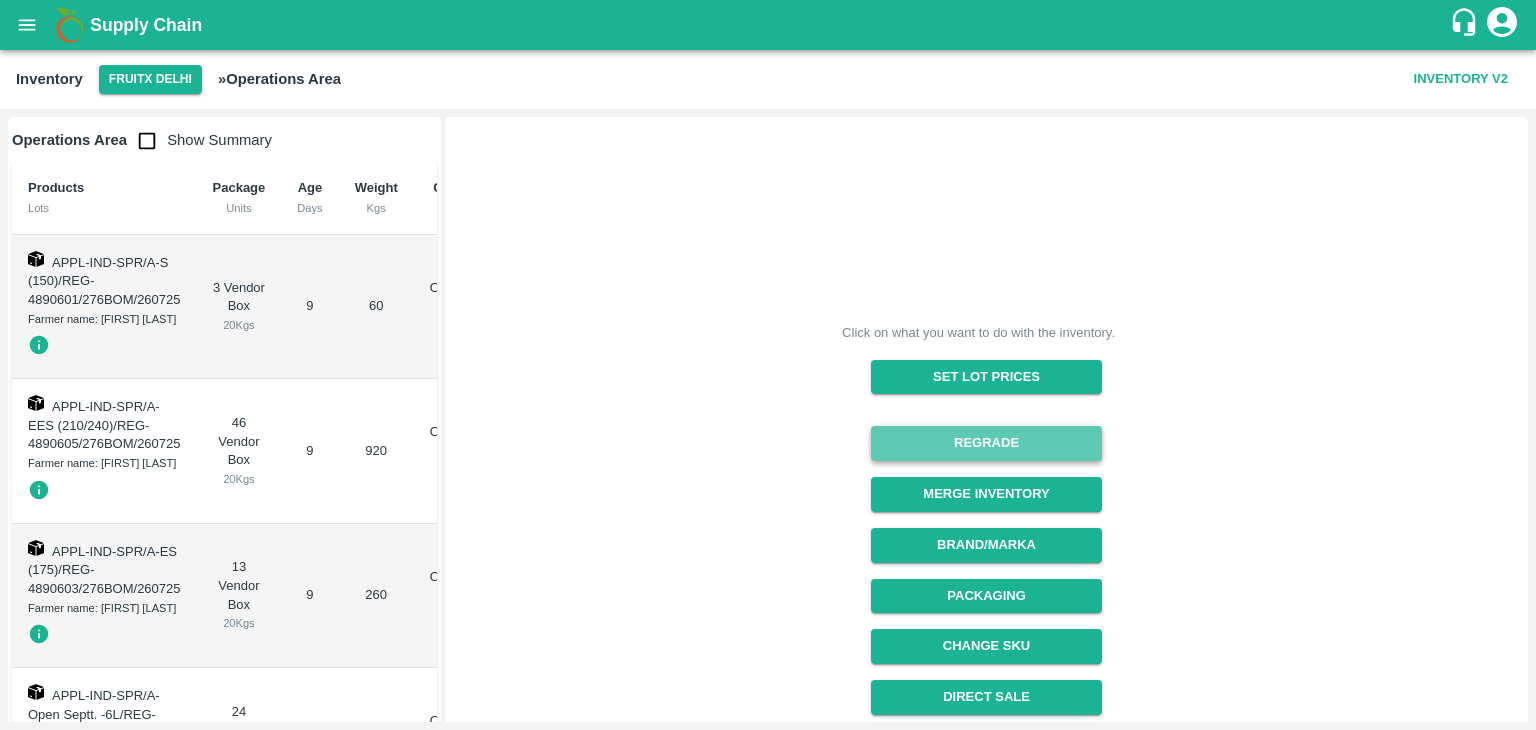 click on "Regrade" at bounding box center [986, 443] 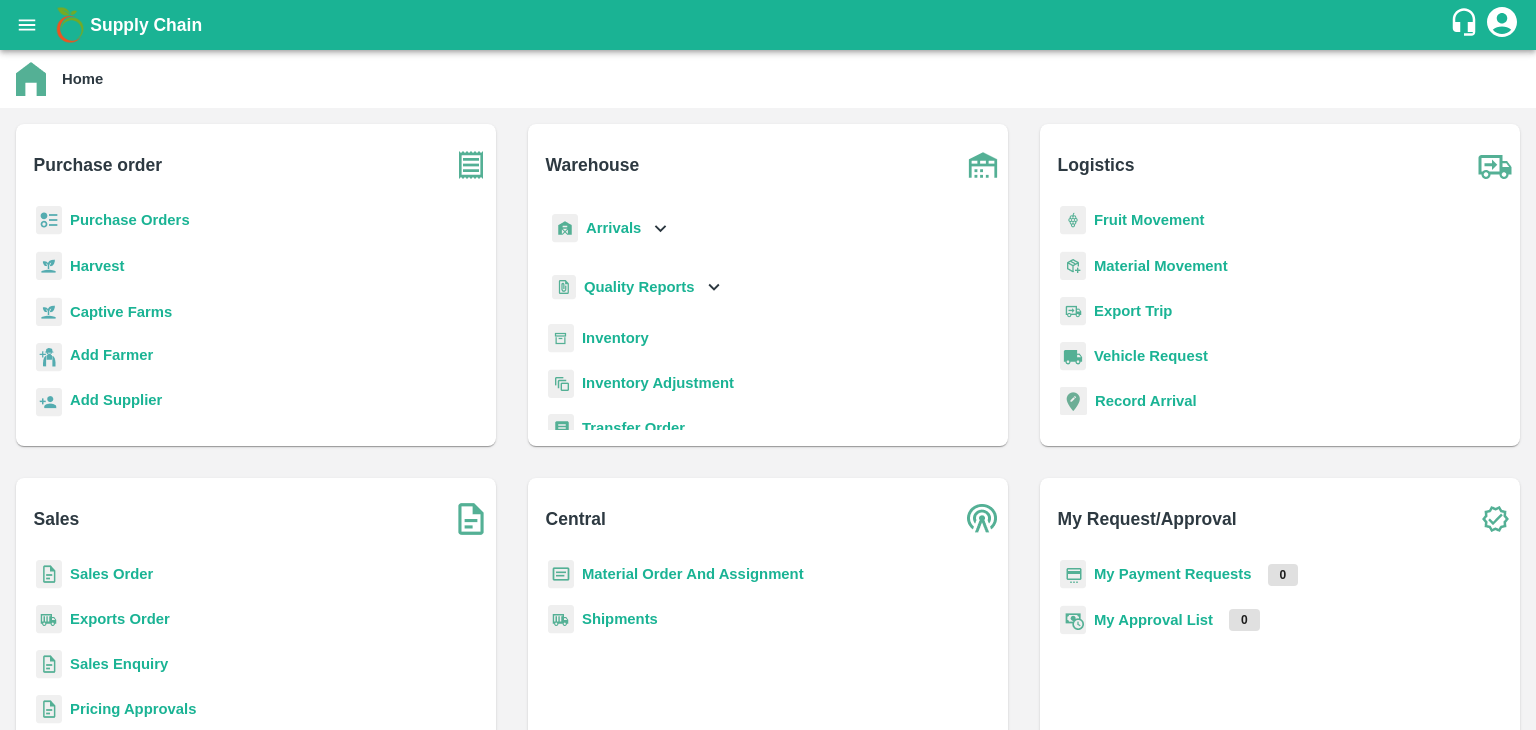 click on "Inventory" at bounding box center (615, 338) 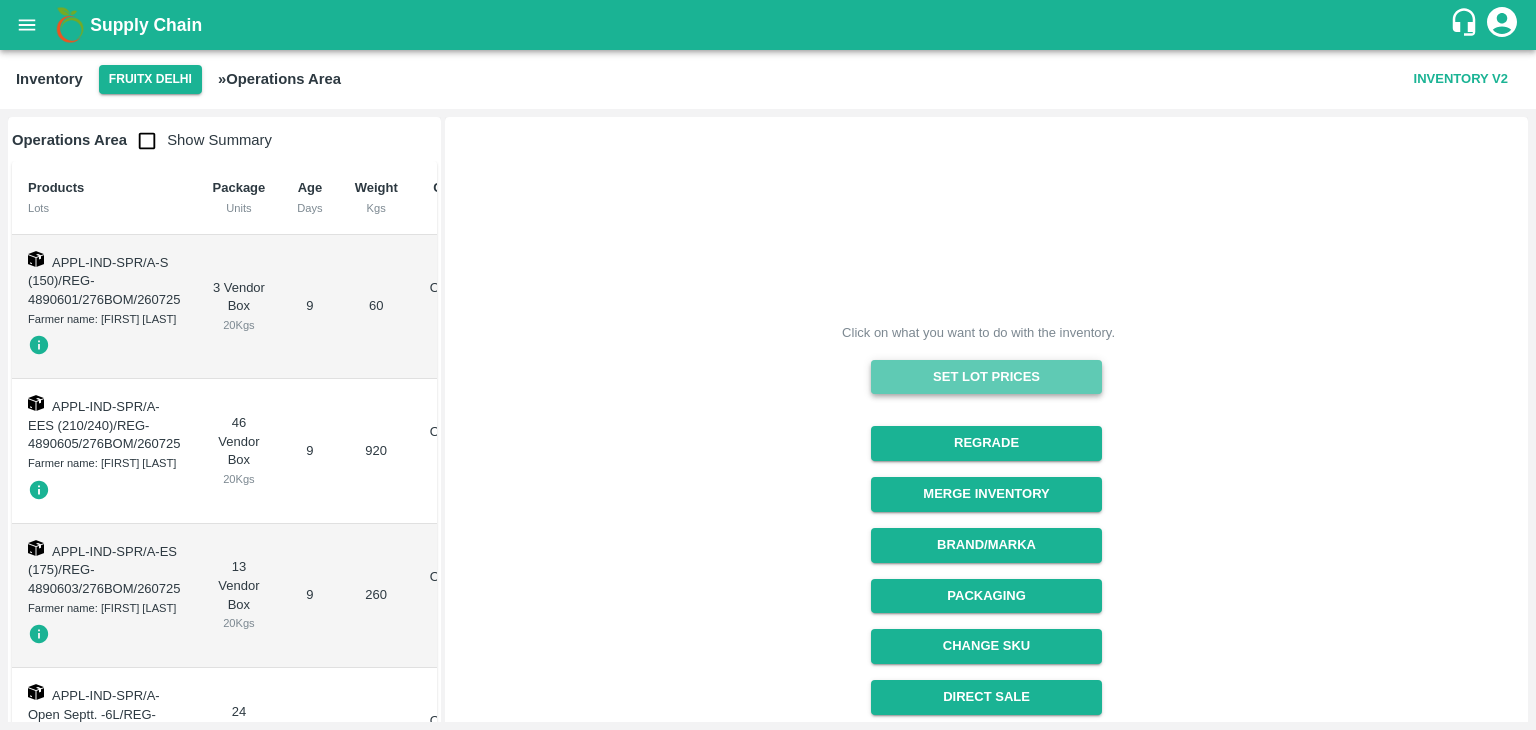 click on "Set Lot Prices" at bounding box center (986, 377) 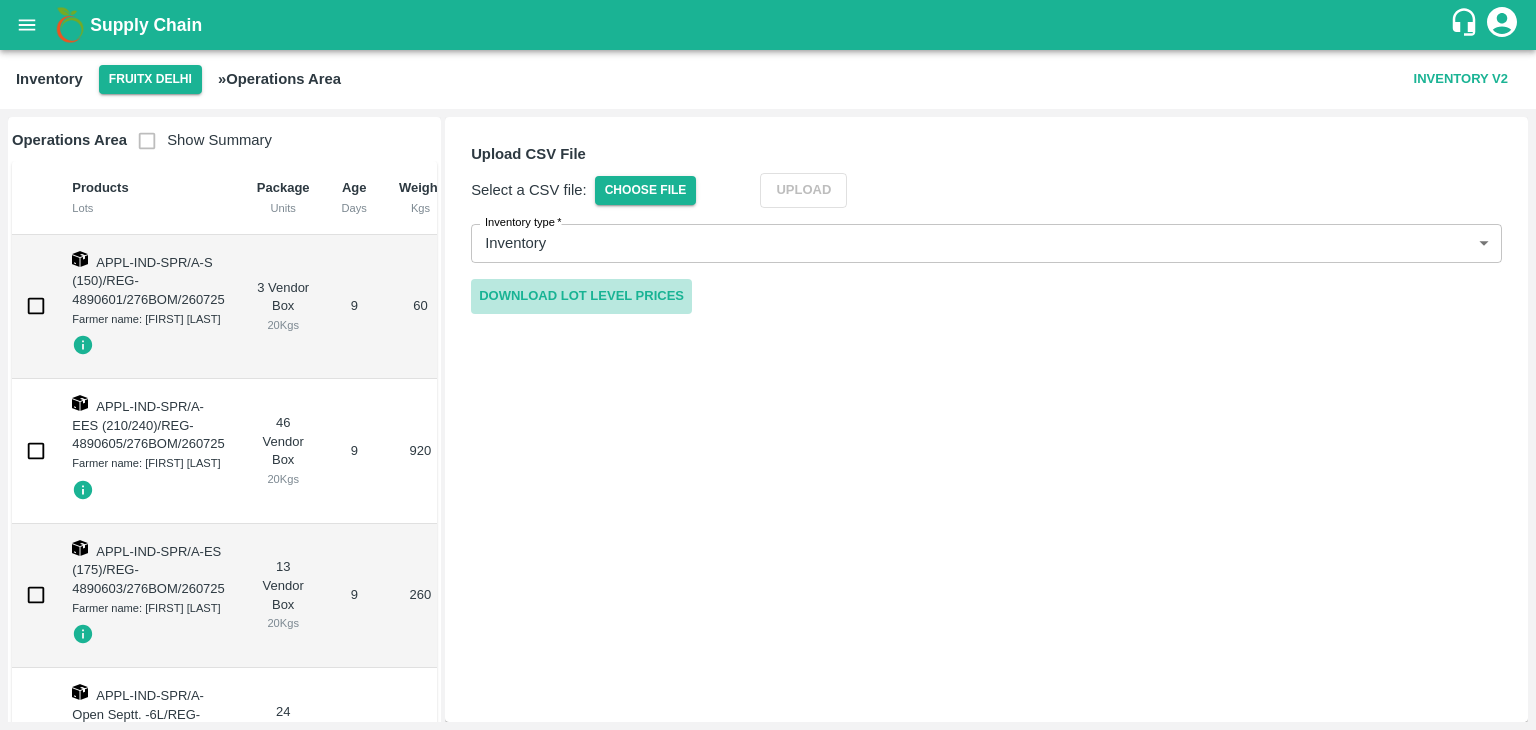click on "Download Lot Level Prices" at bounding box center (581, 296) 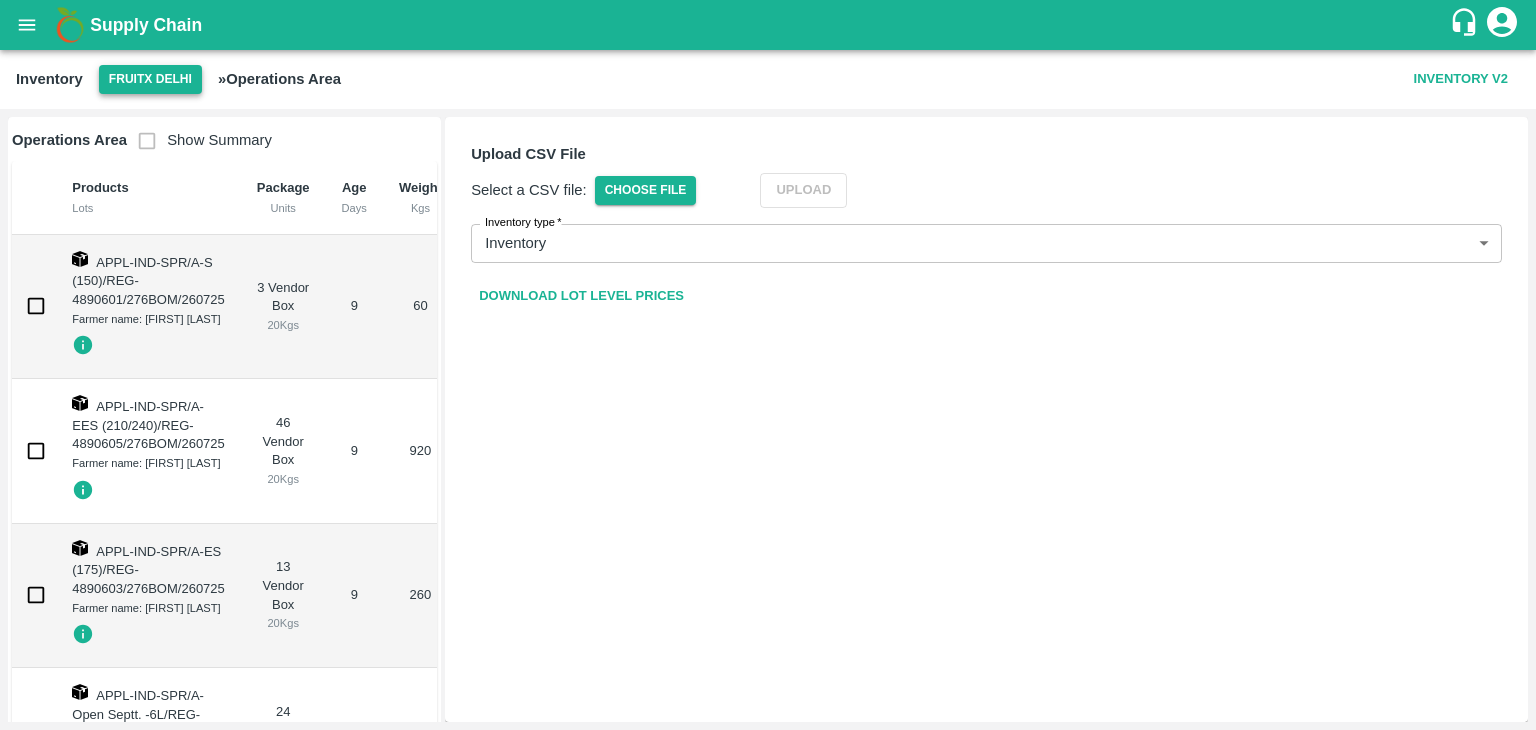 click on "FruitX Delhi" at bounding box center (150, 79) 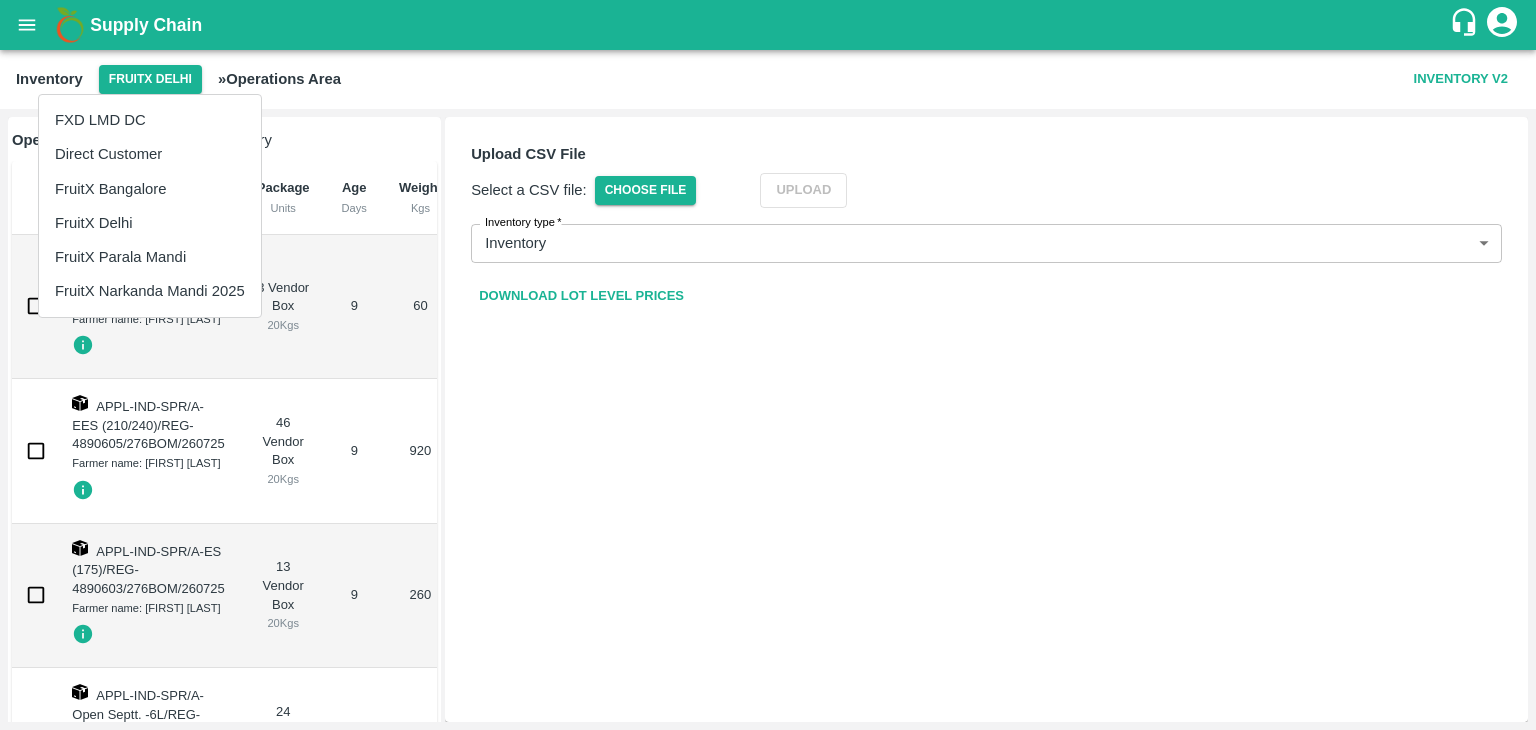 click on "FruitX Bangalore" at bounding box center (150, 189) 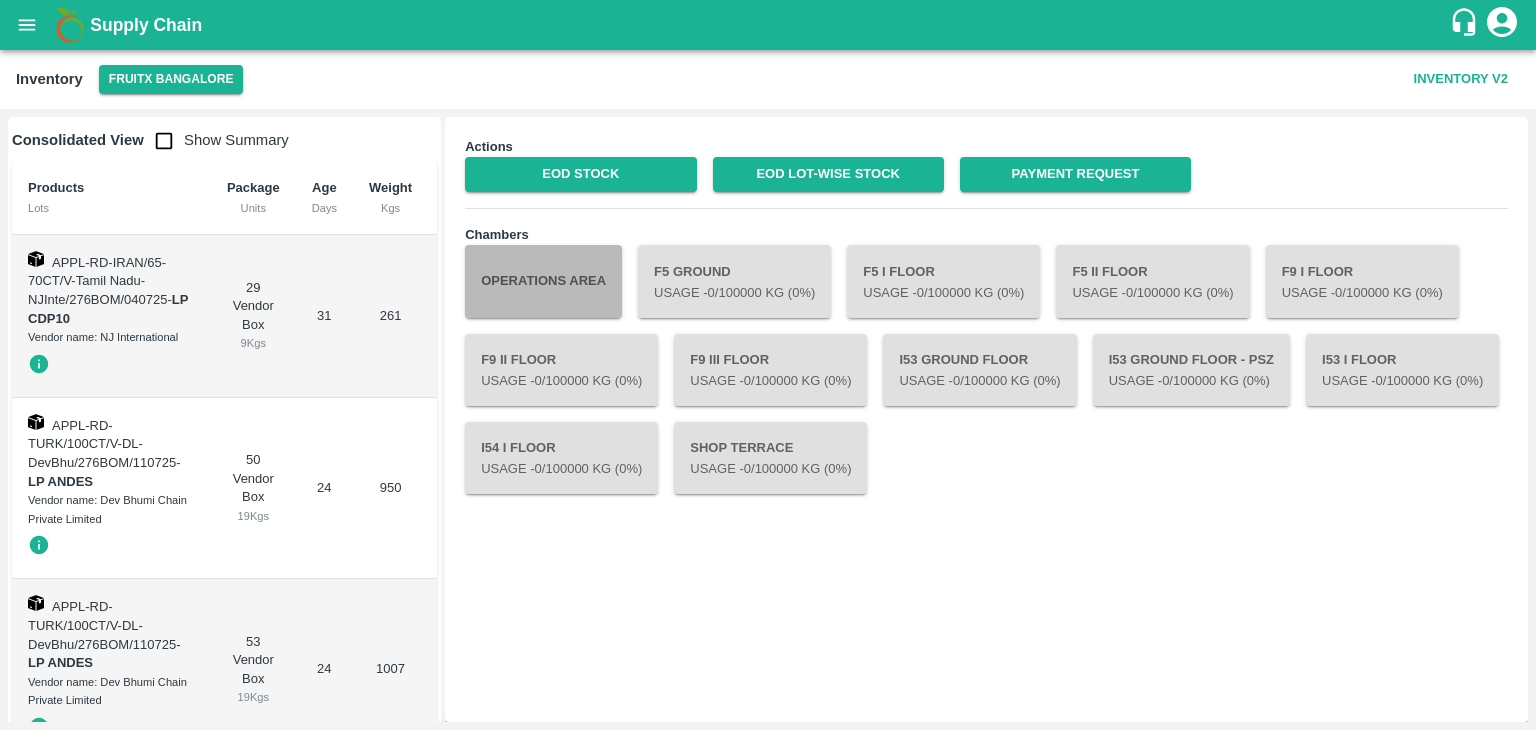 click on "Operations Area" at bounding box center [543, 281] 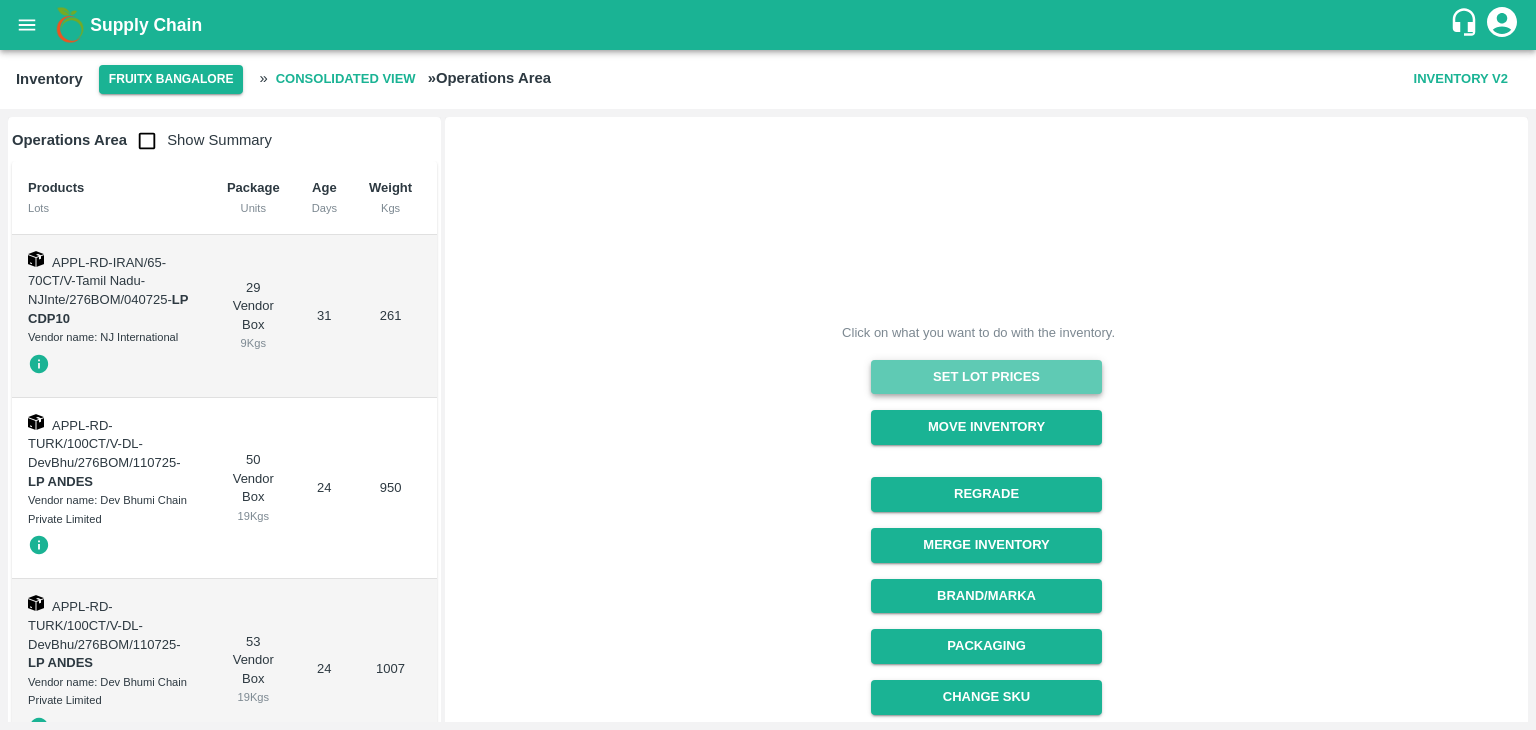 click on "Set Lot Prices" at bounding box center (986, 377) 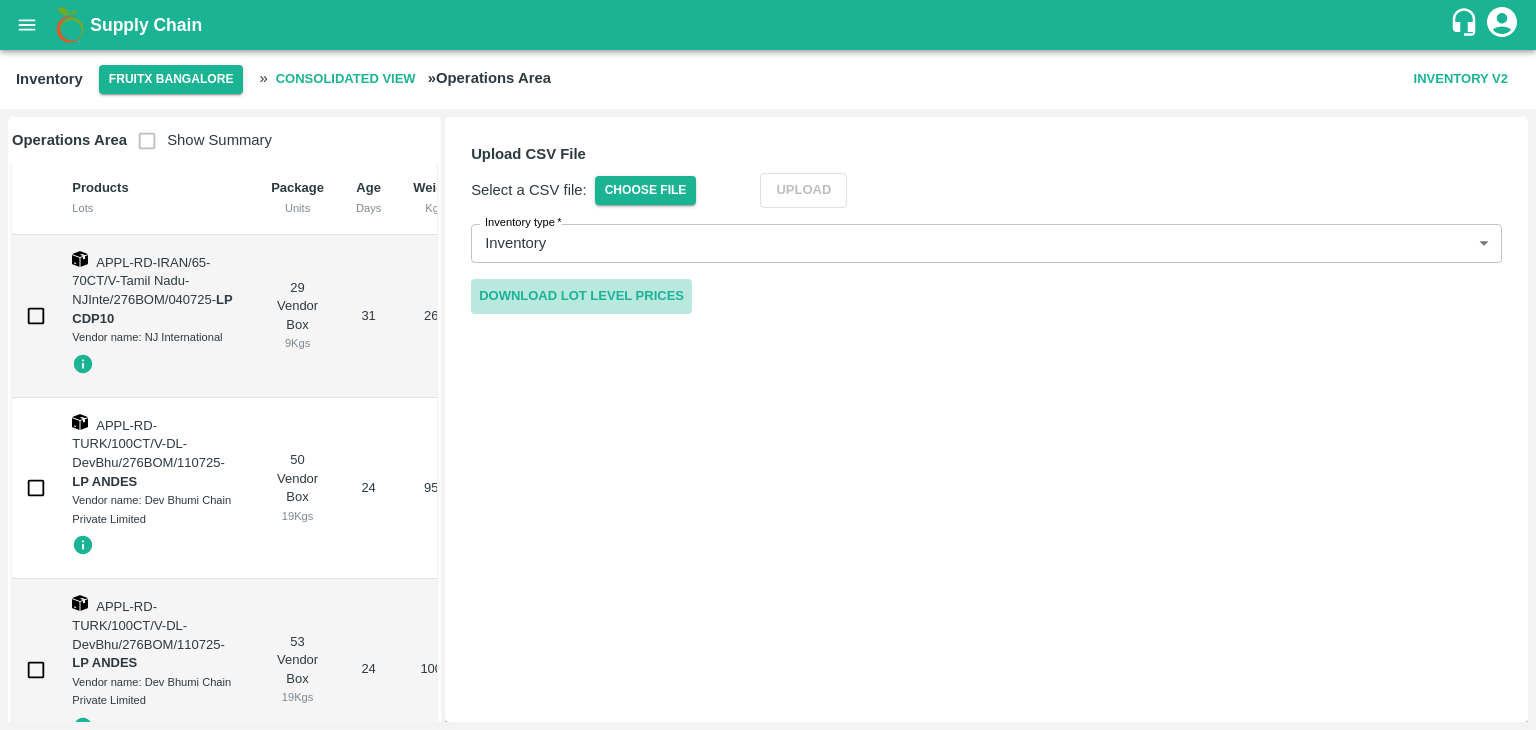 click on "Download Lot Level Prices" at bounding box center [581, 296] 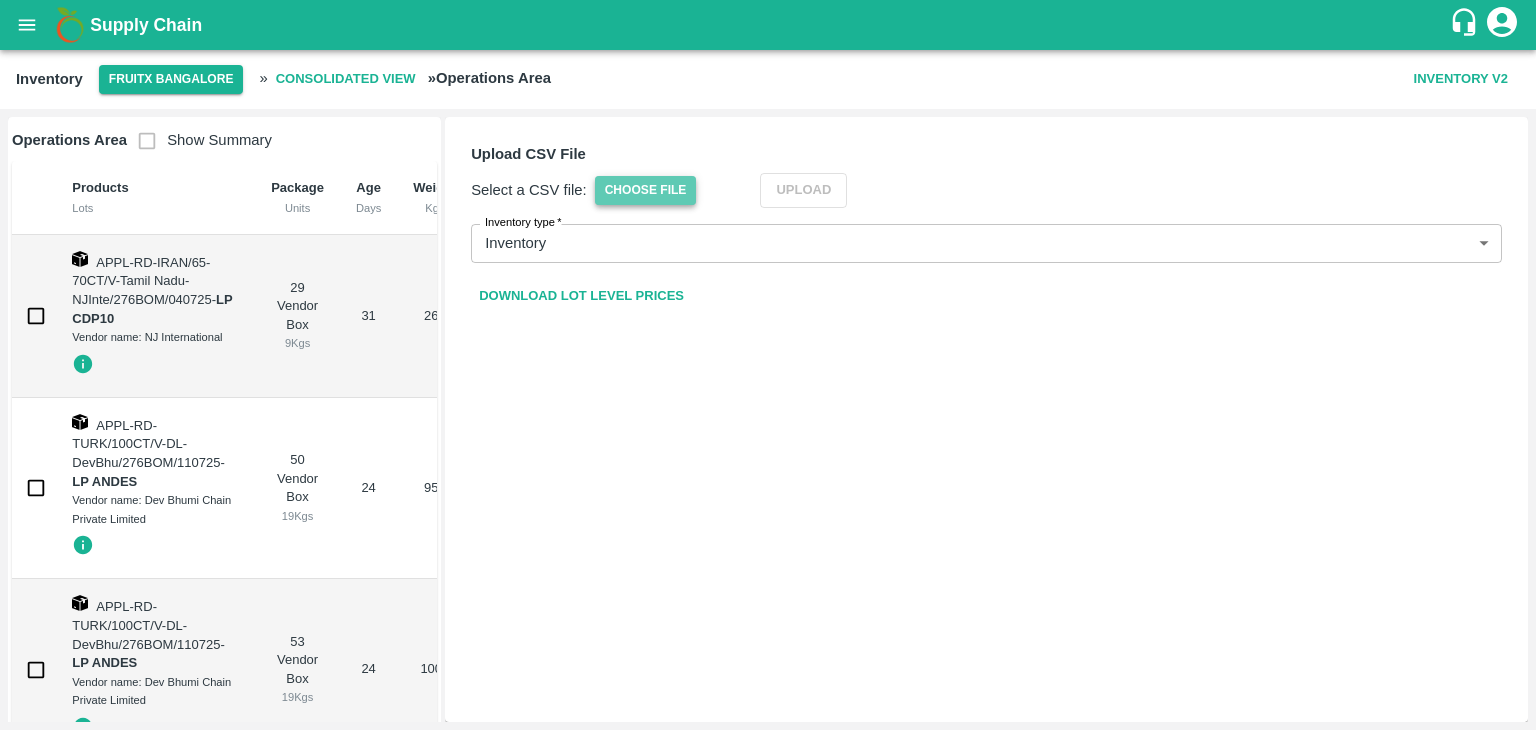 click on "Choose File" at bounding box center (646, 190) 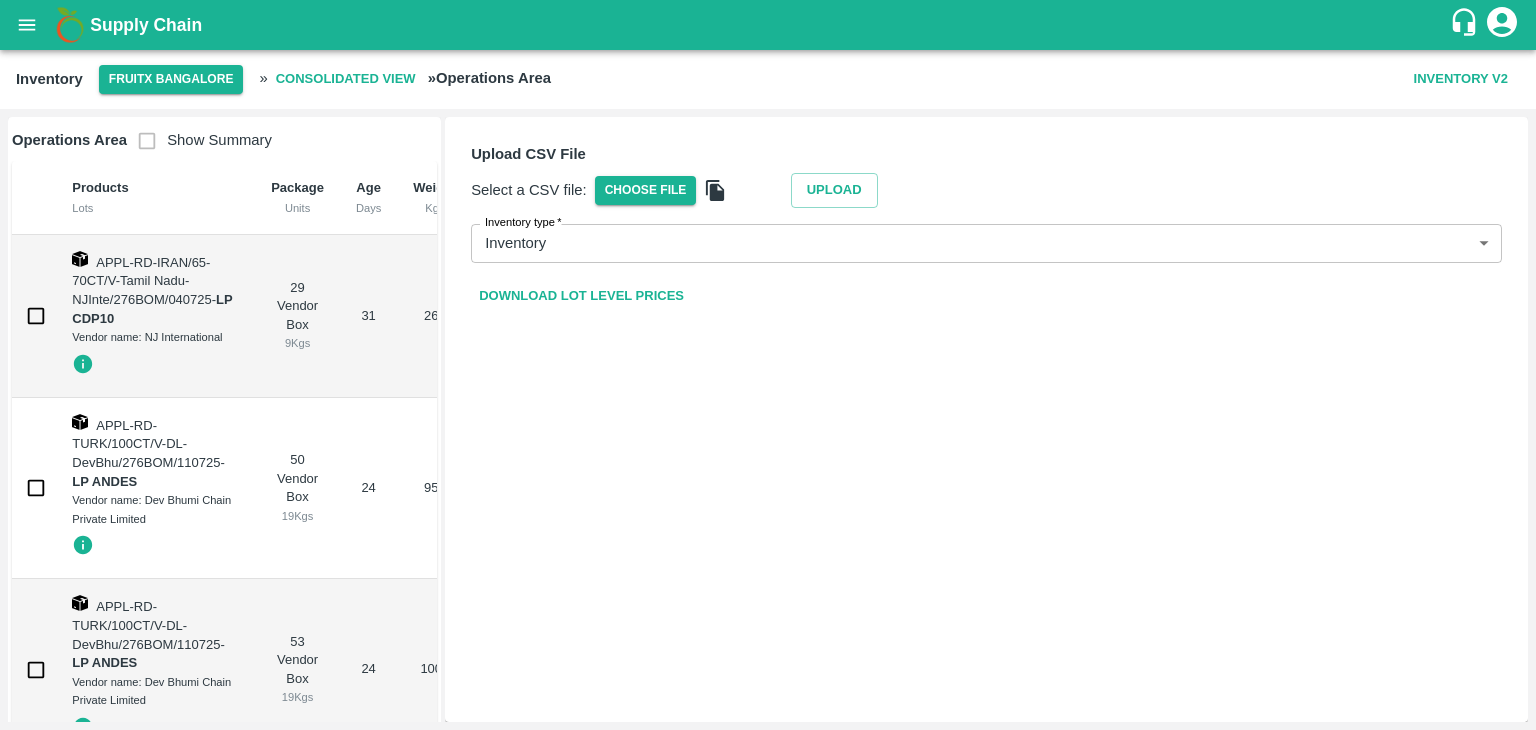 click 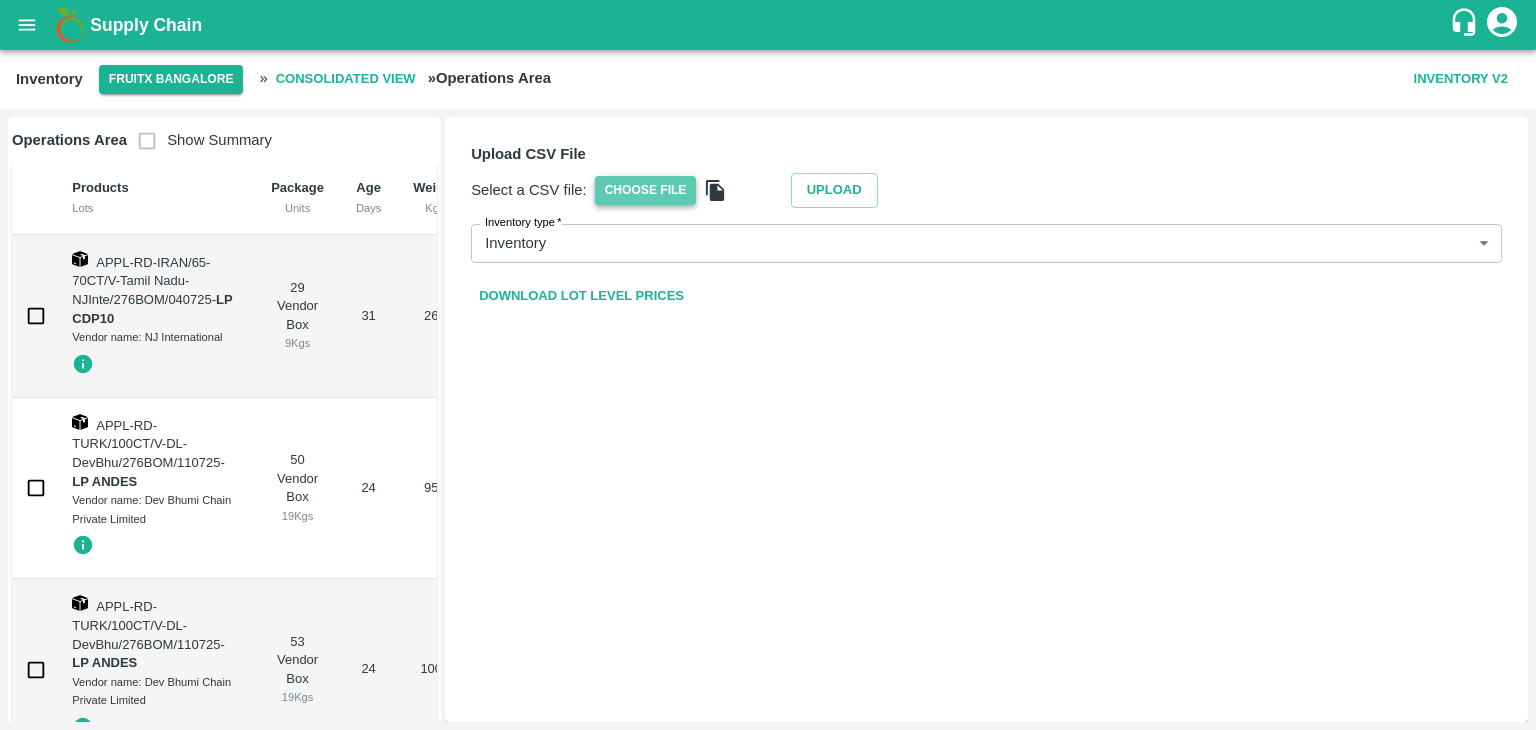 click on "Choose File" at bounding box center [646, 190] 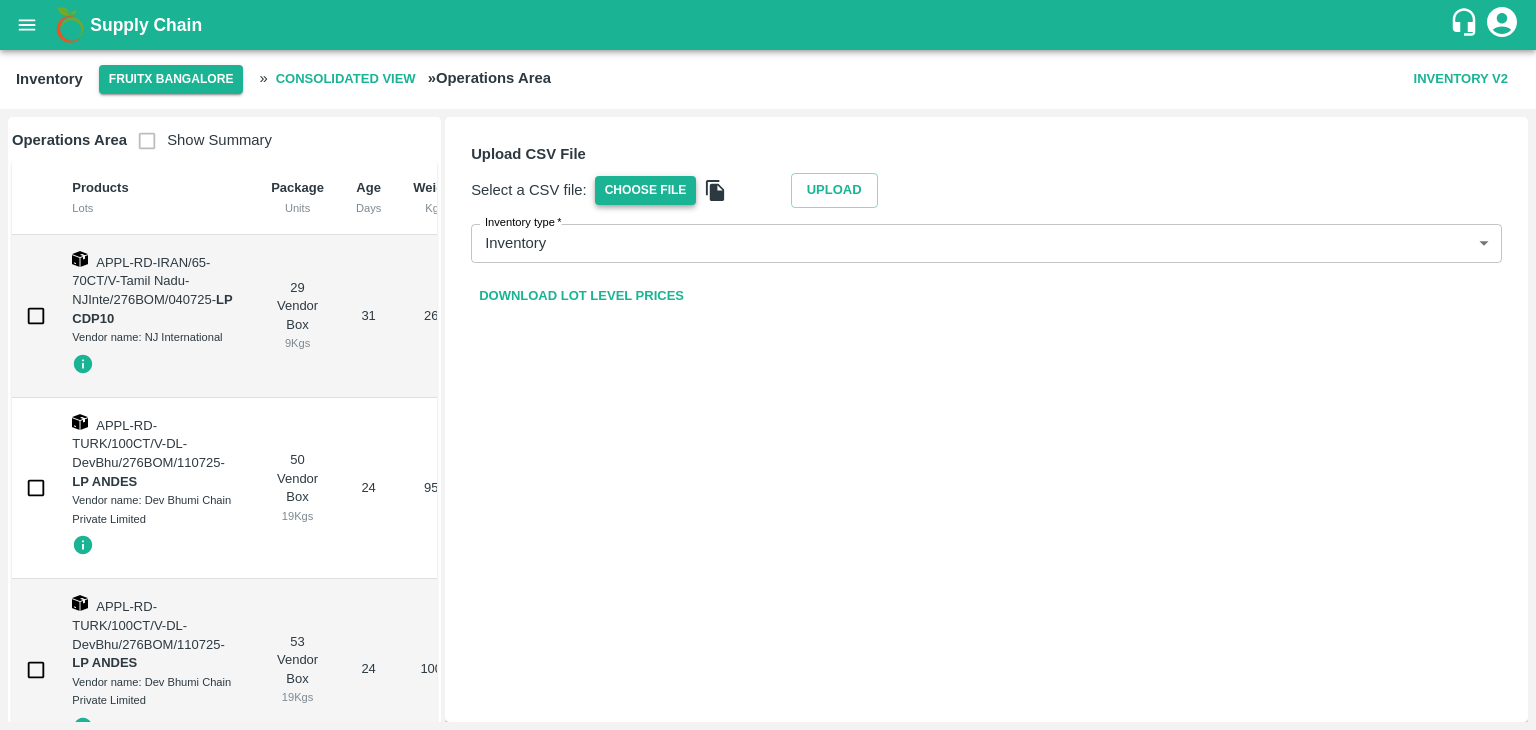 click on "Choose File" at bounding box center [646, 190] 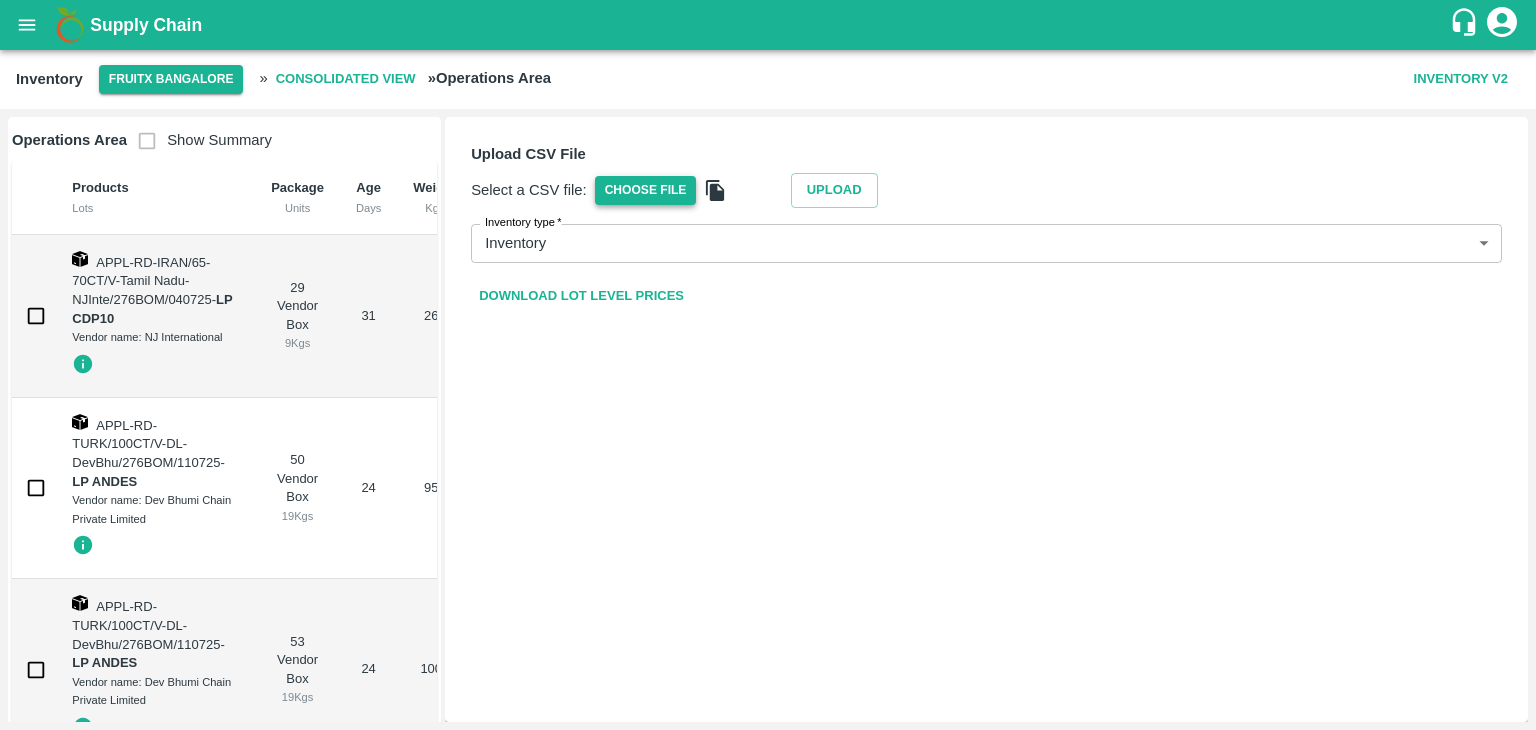 type 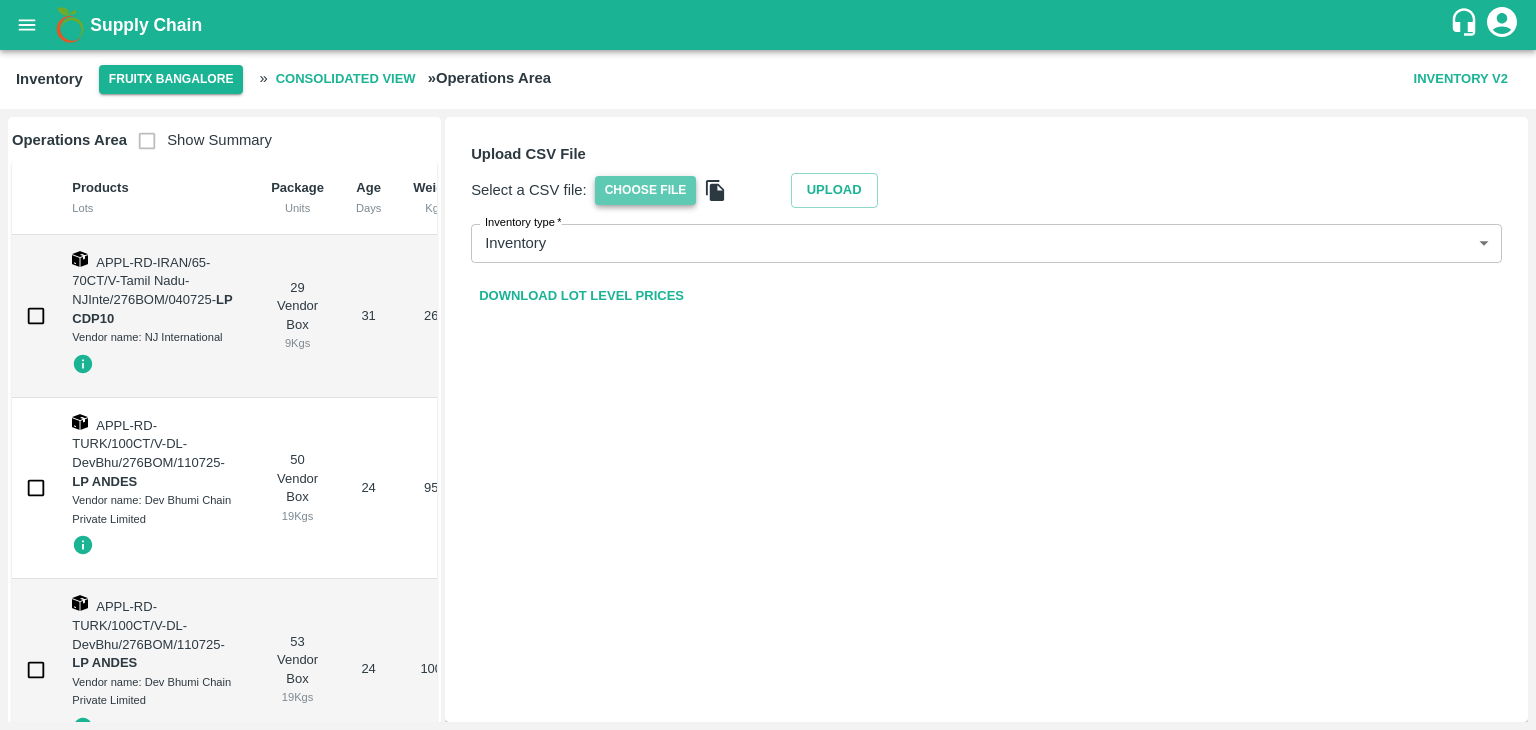 click on "Choose File" at bounding box center [646, 190] 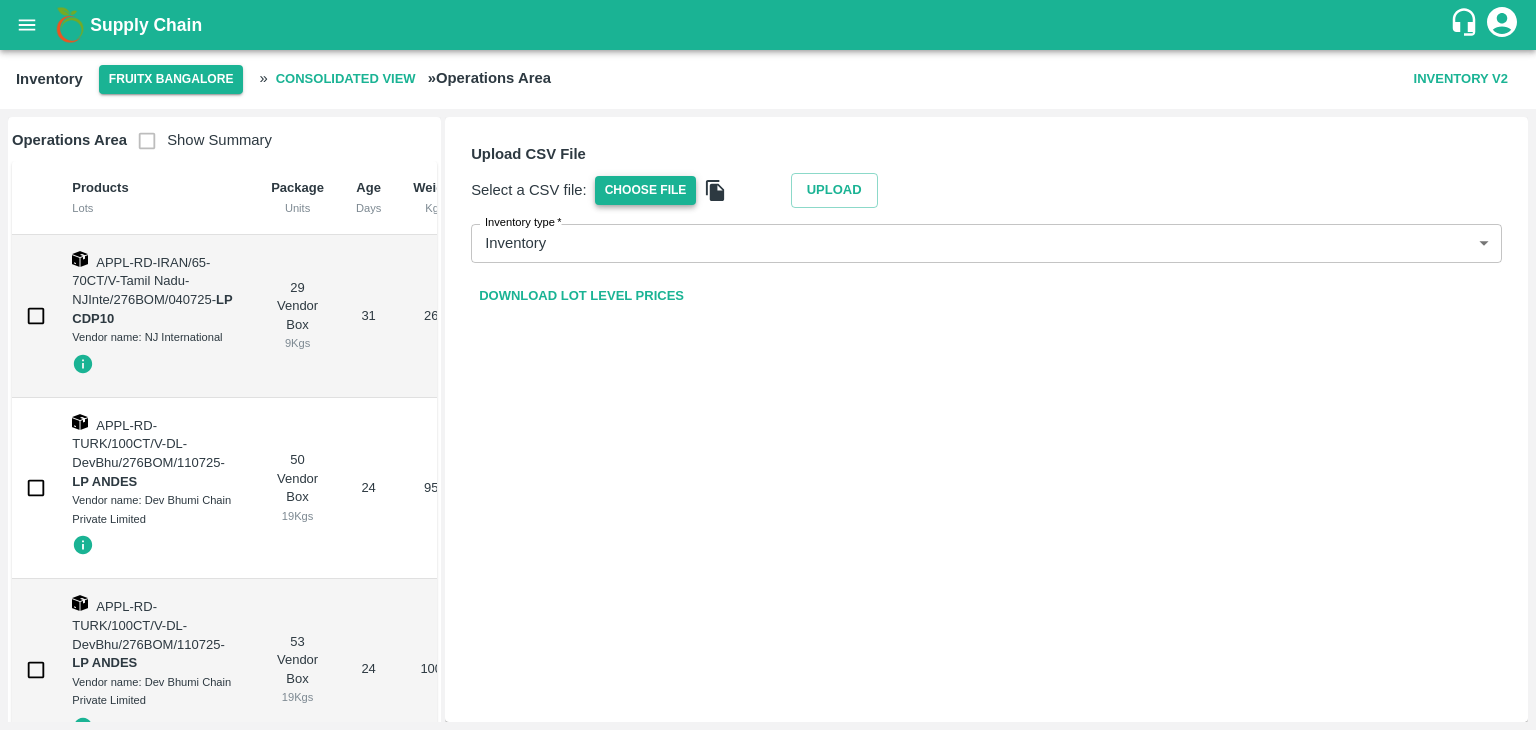 click on "Choose File" at bounding box center [646, 190] 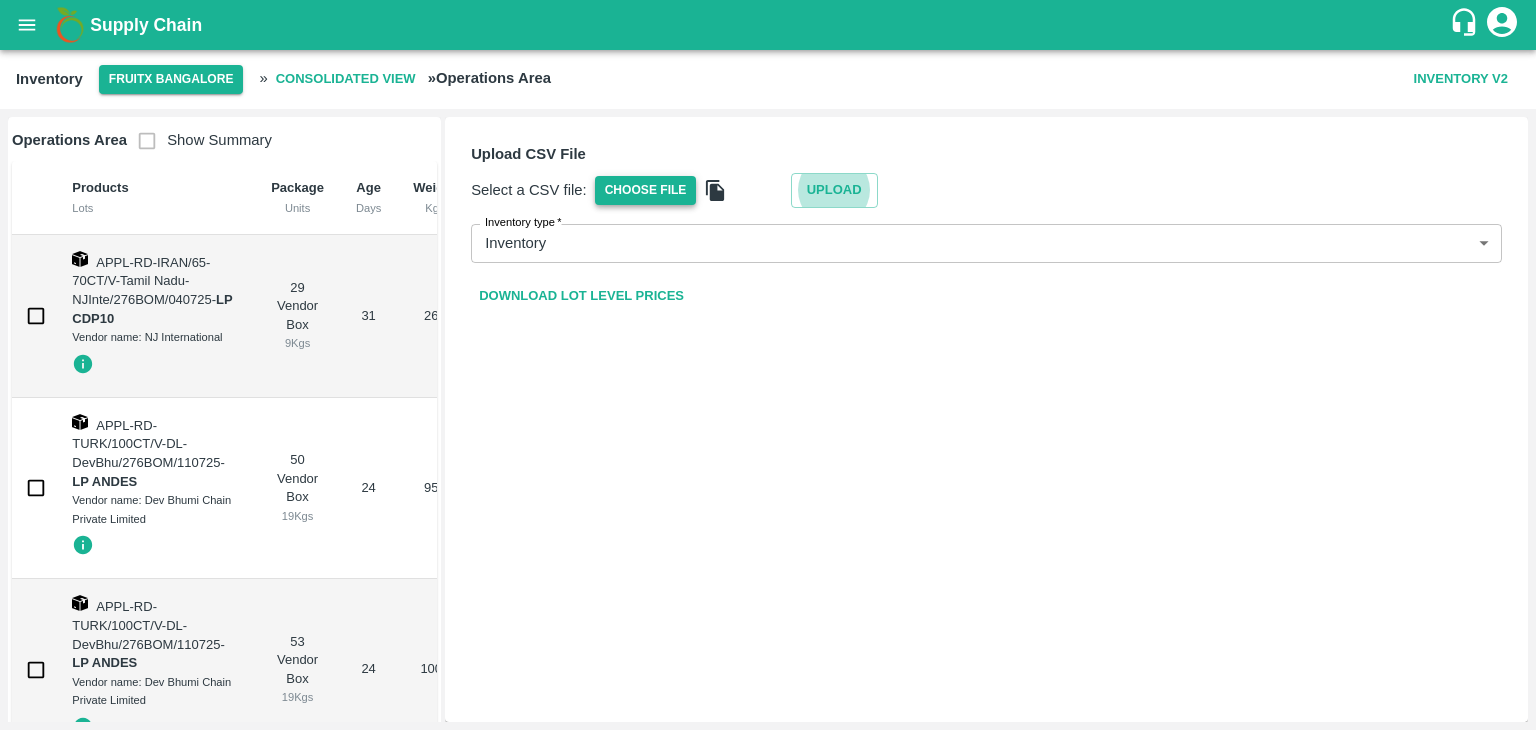 click on "Choose File" at bounding box center (646, 190) 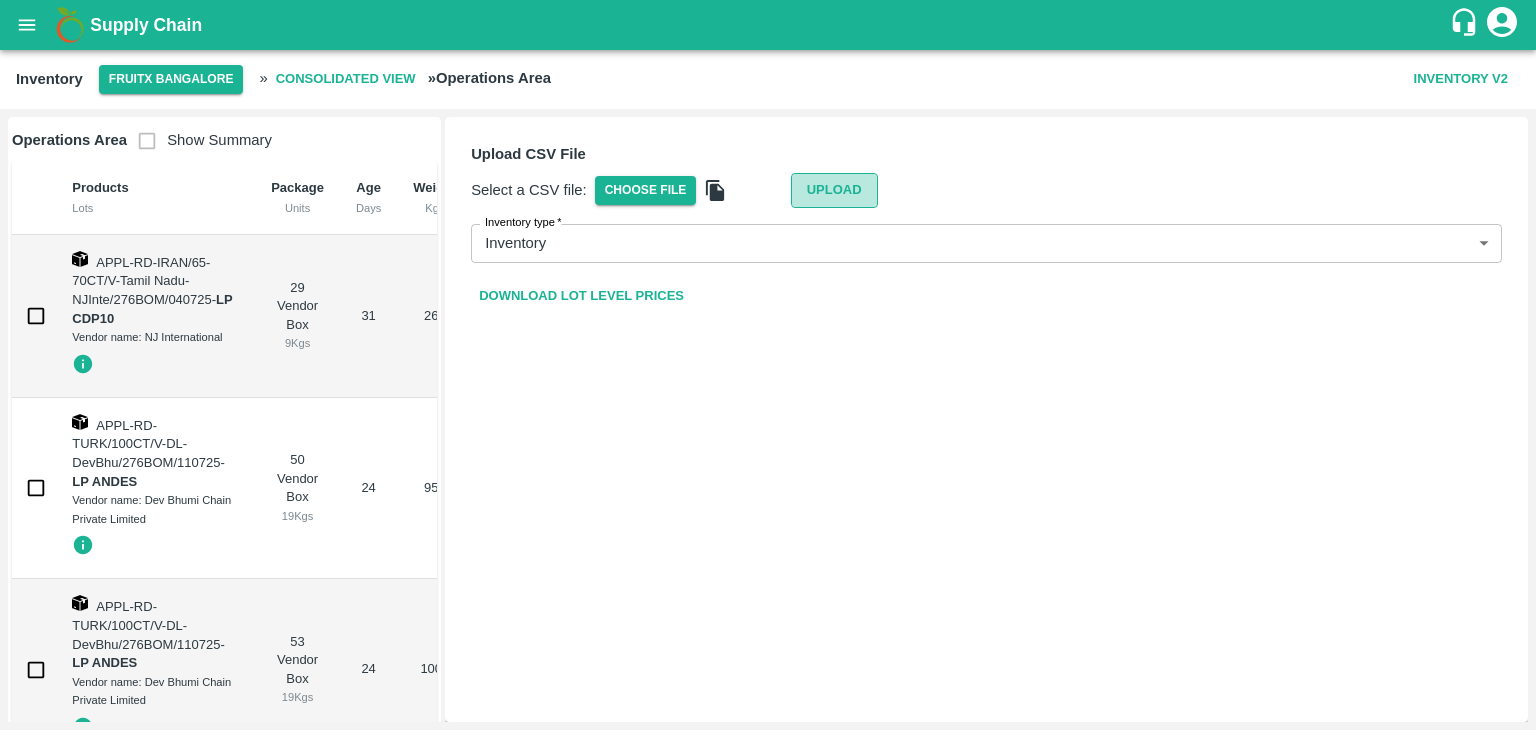 click on "Upload" at bounding box center (834, 190) 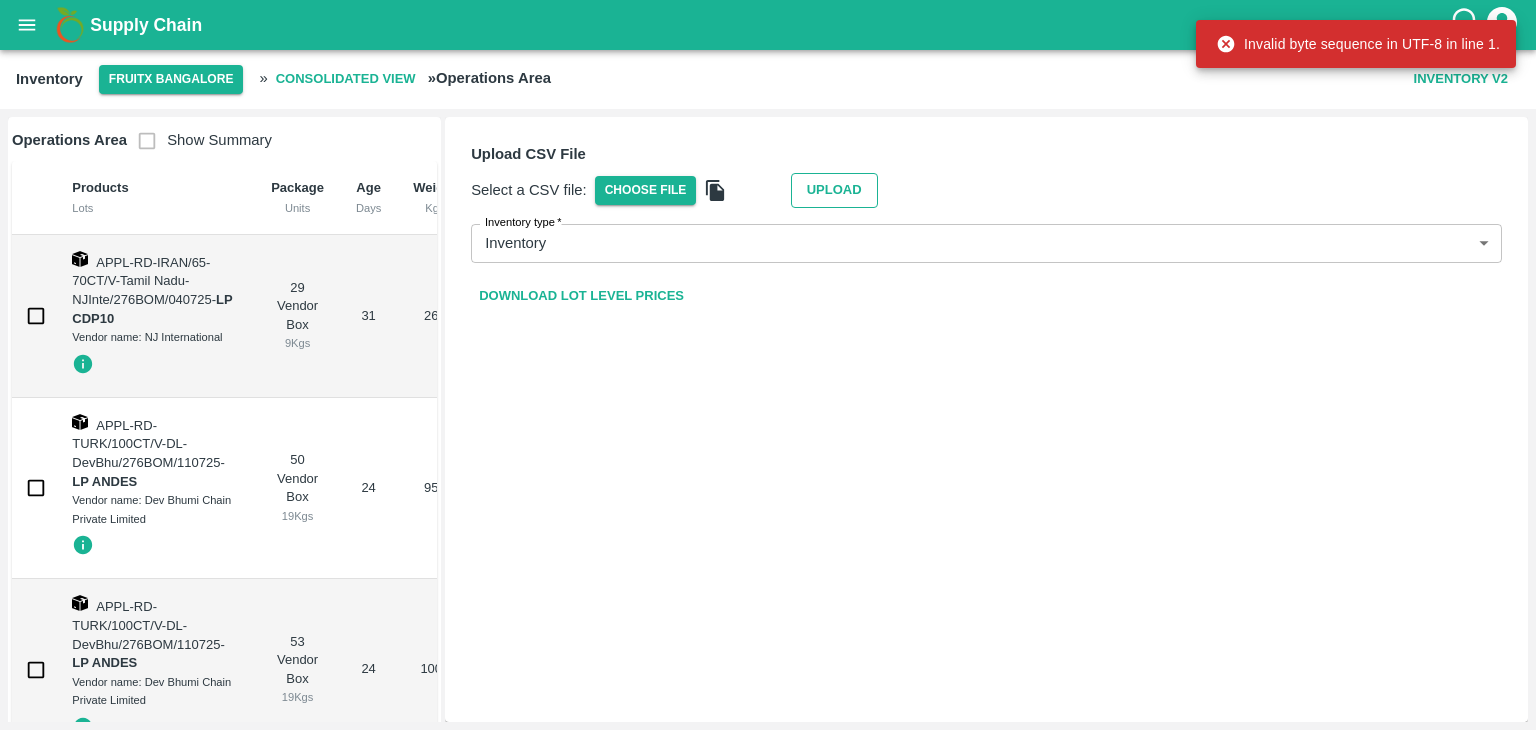 click on "Upload" at bounding box center [834, 190] 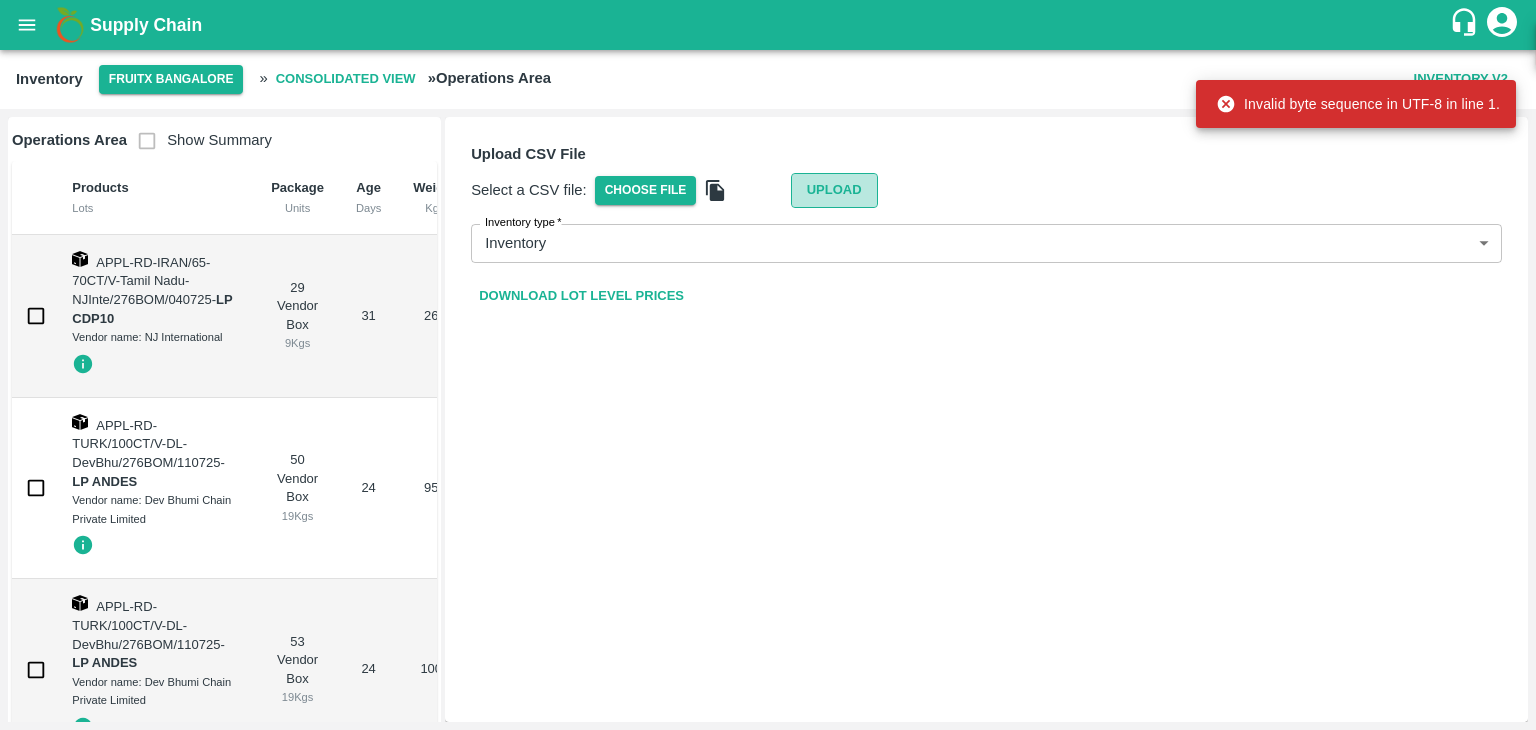 click on "Upload" at bounding box center [834, 190] 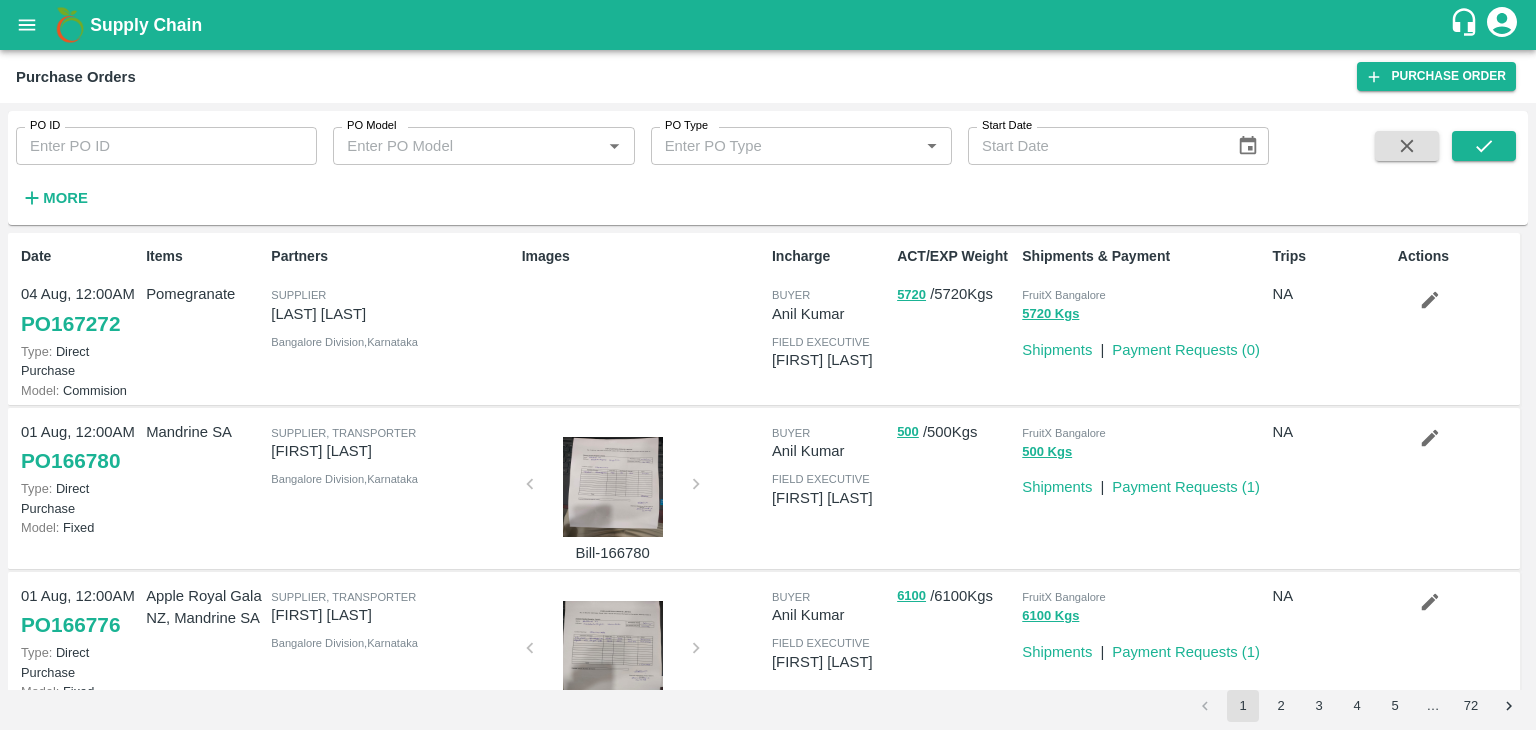 scroll, scrollTop: 0, scrollLeft: 0, axis: both 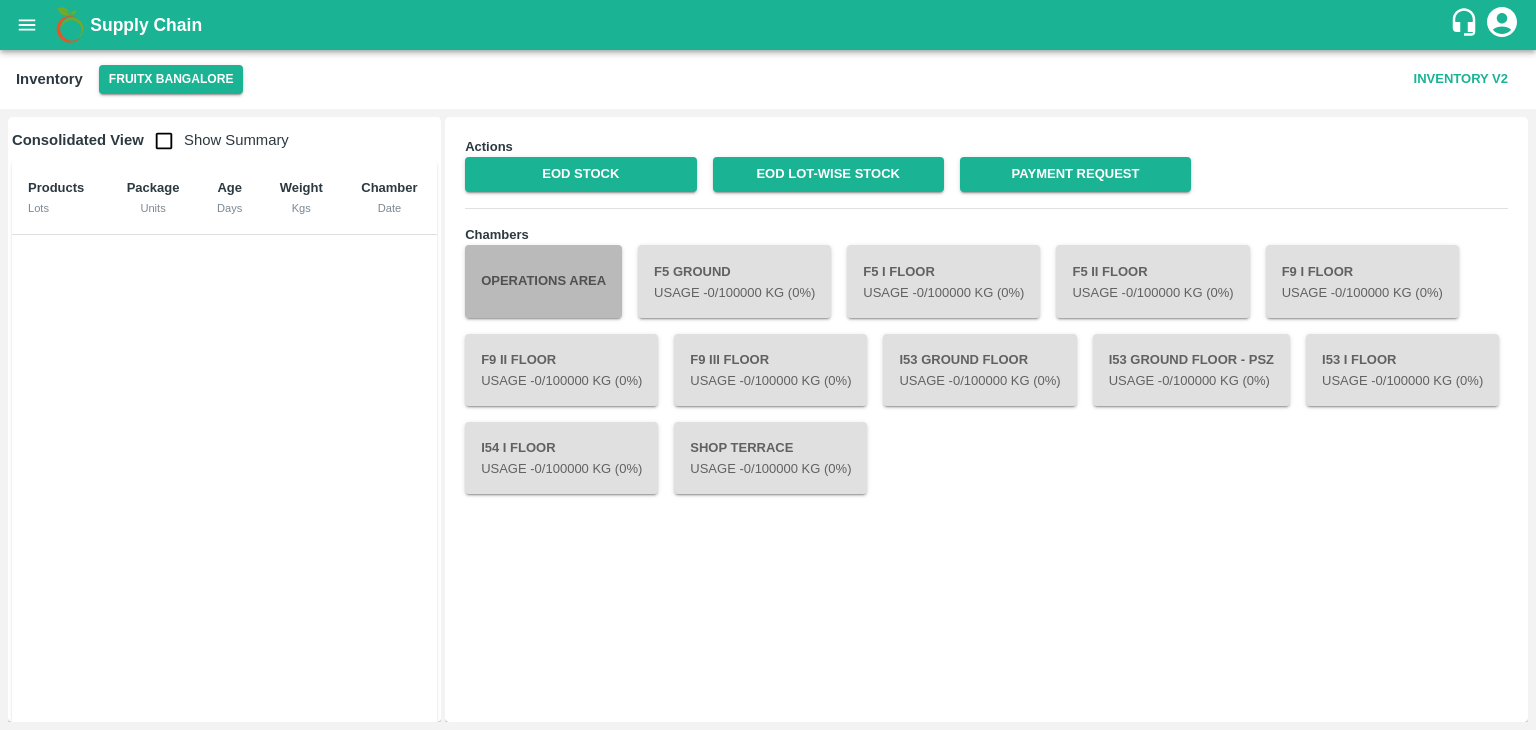 click on "Operations Area" at bounding box center (543, 281) 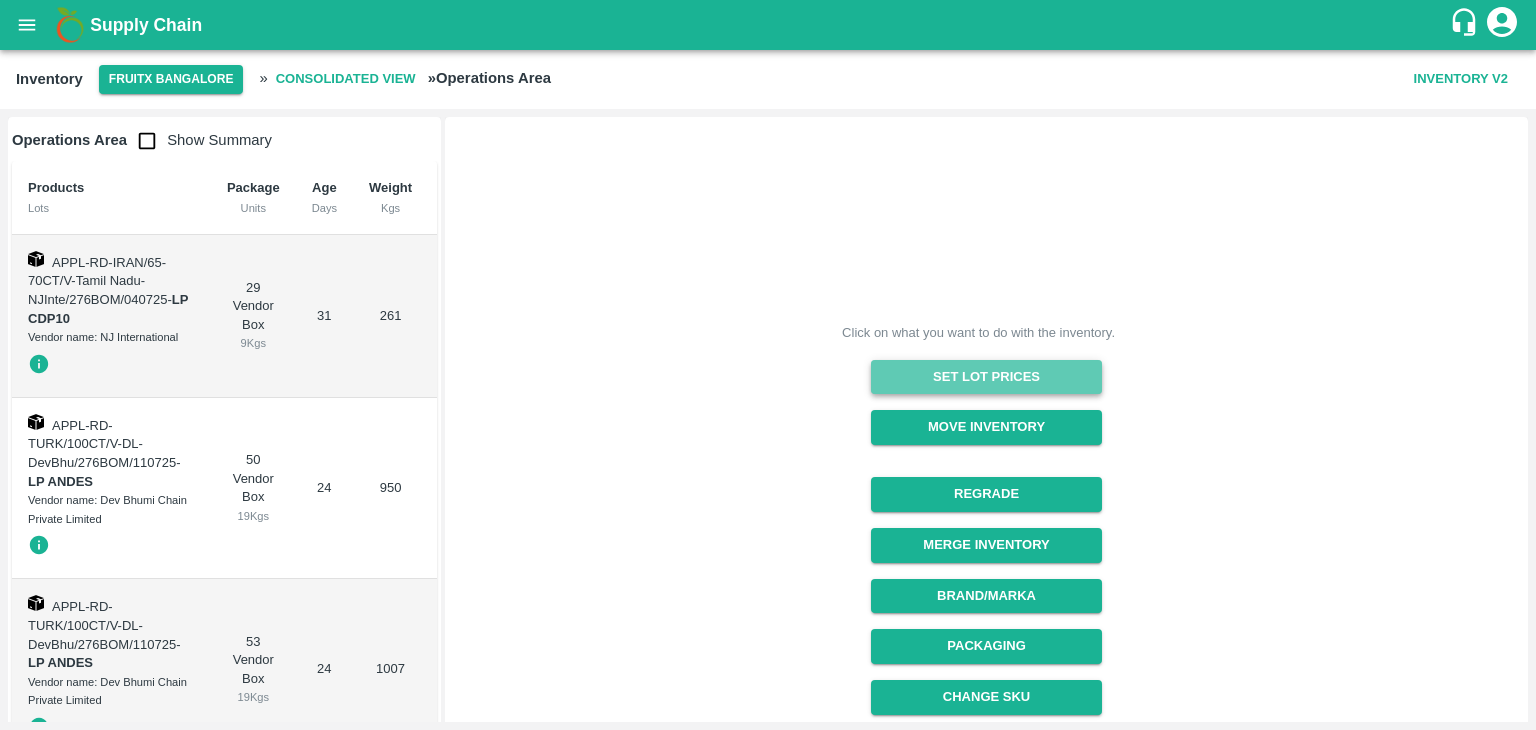 click on "Set Lot Prices" at bounding box center [986, 377] 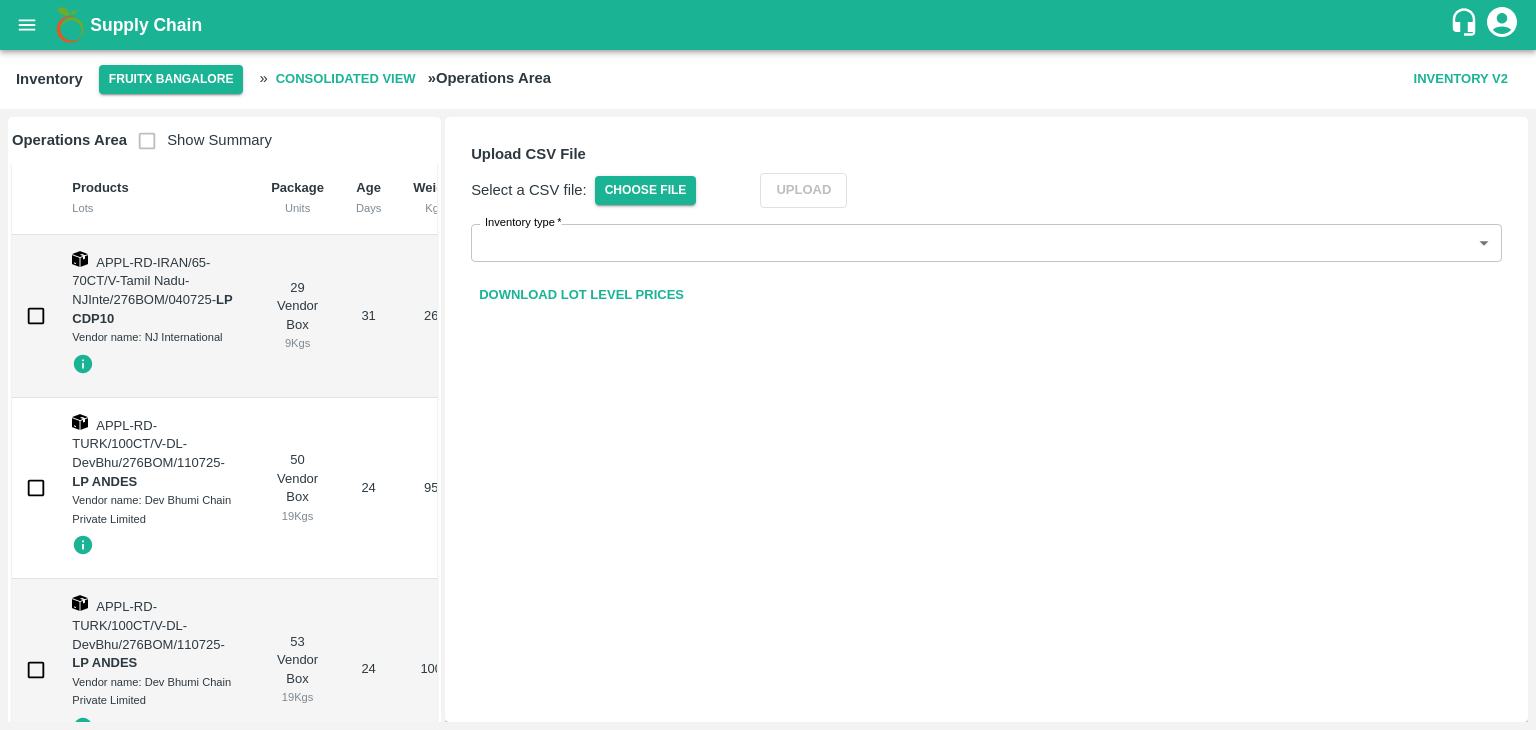 click on "Choose File" at bounding box center [646, 190] 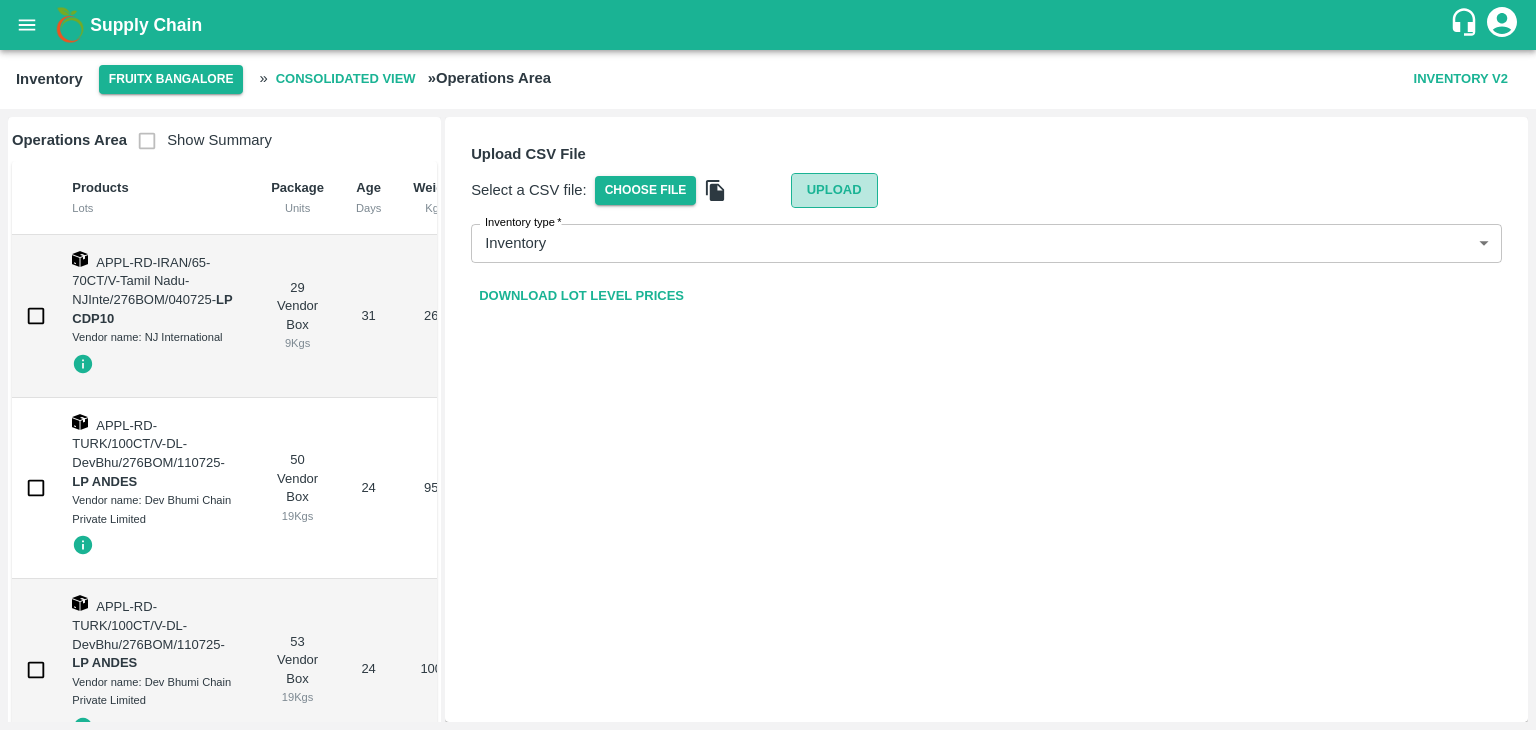 click on "Upload" at bounding box center [834, 190] 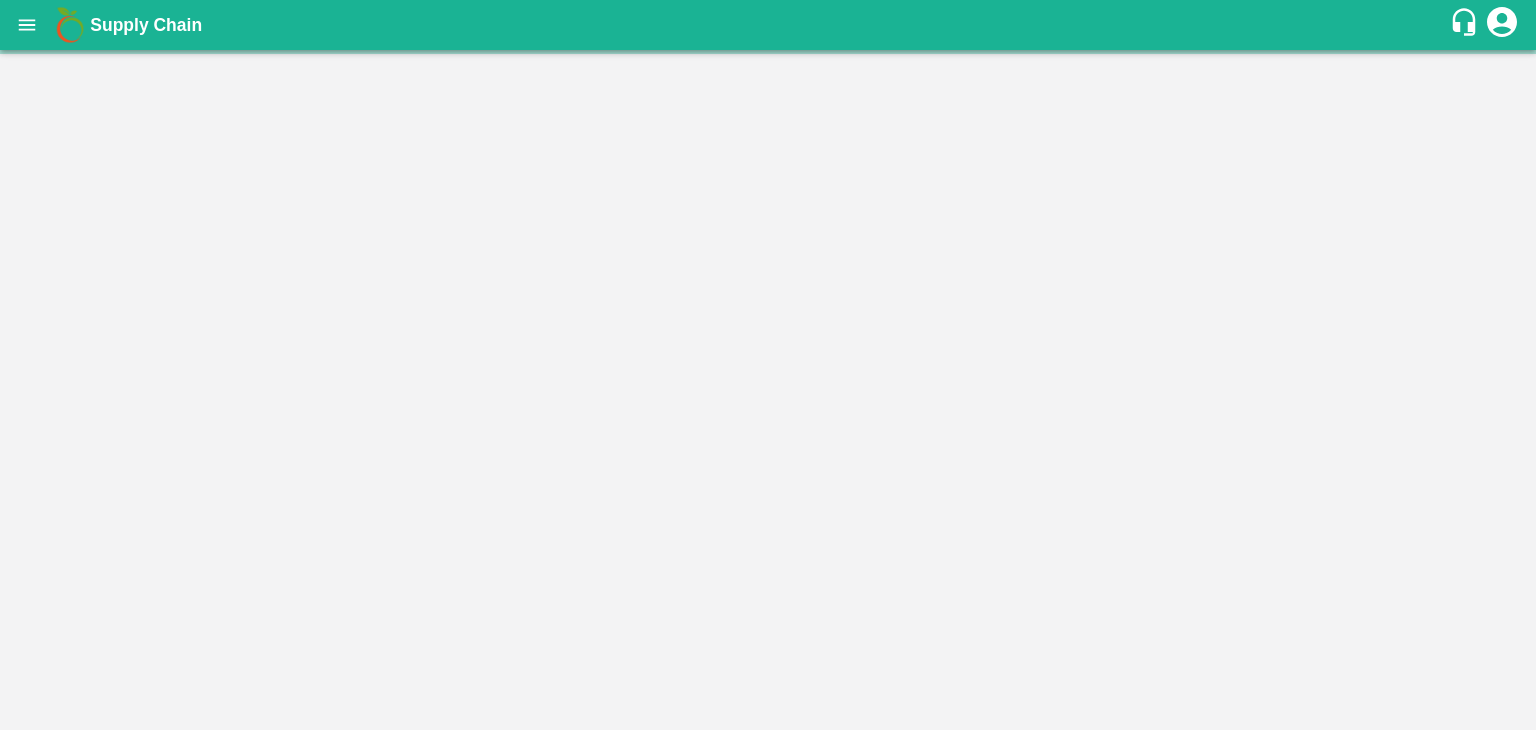 scroll, scrollTop: 0, scrollLeft: 0, axis: both 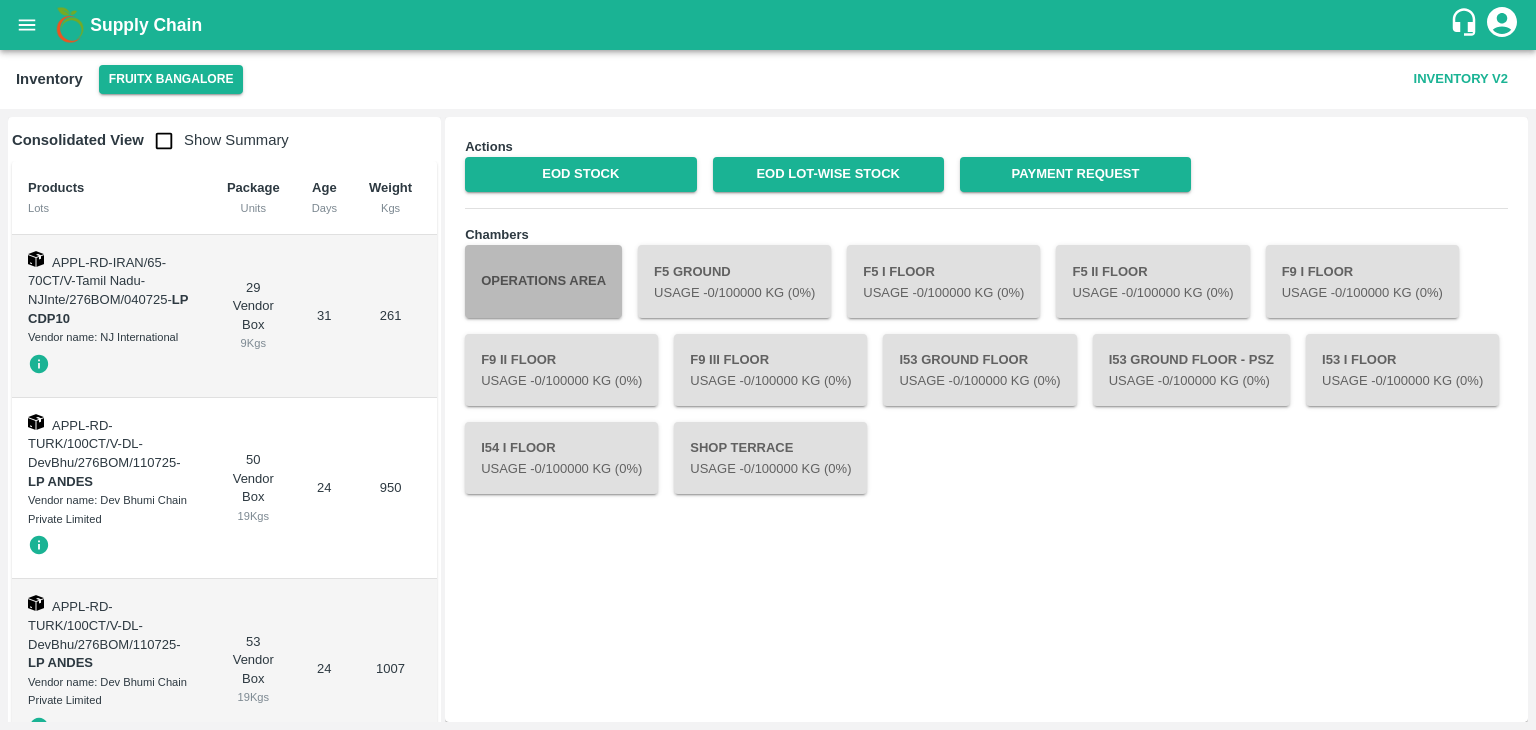 click on "Operations Area" at bounding box center (543, 281) 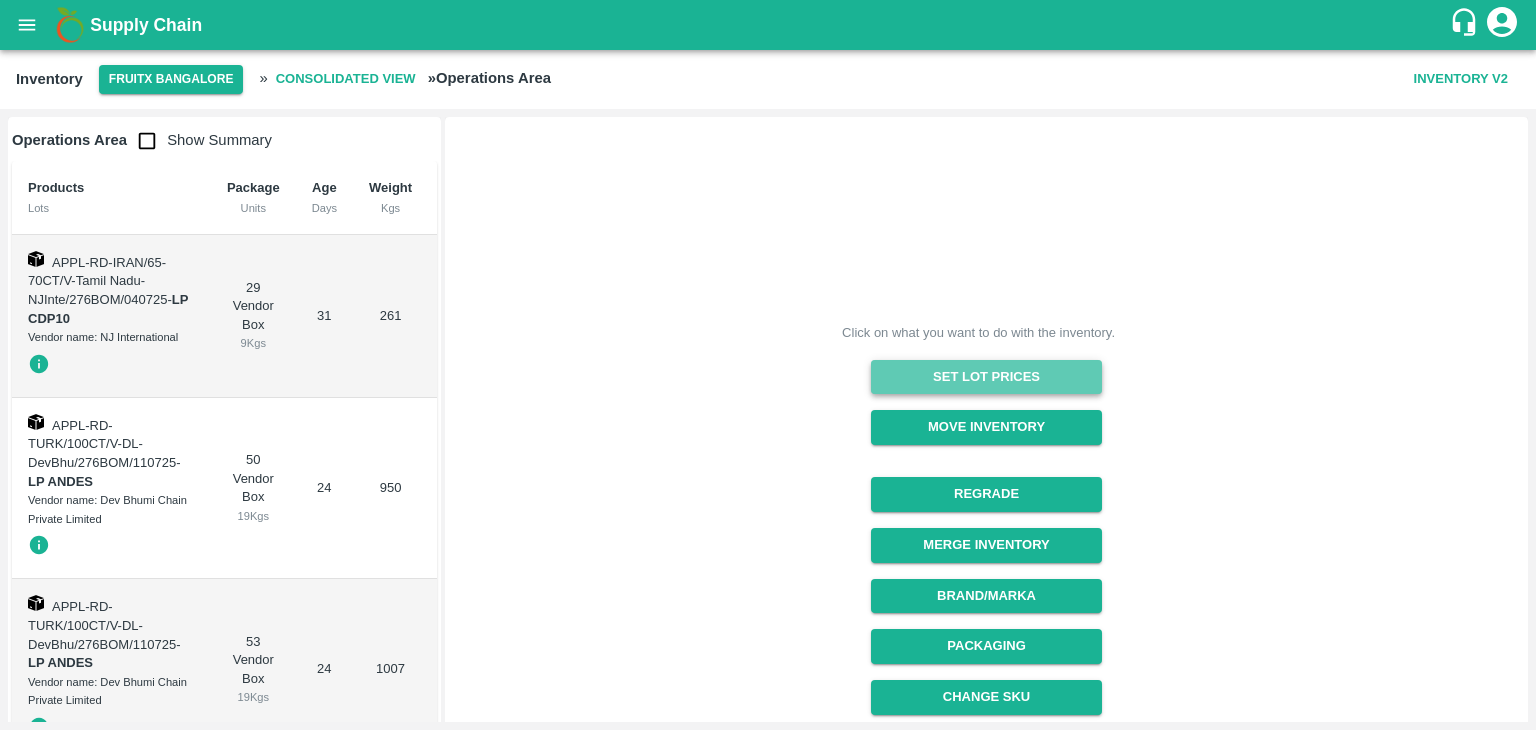 click on "Set Lot Prices" at bounding box center (986, 377) 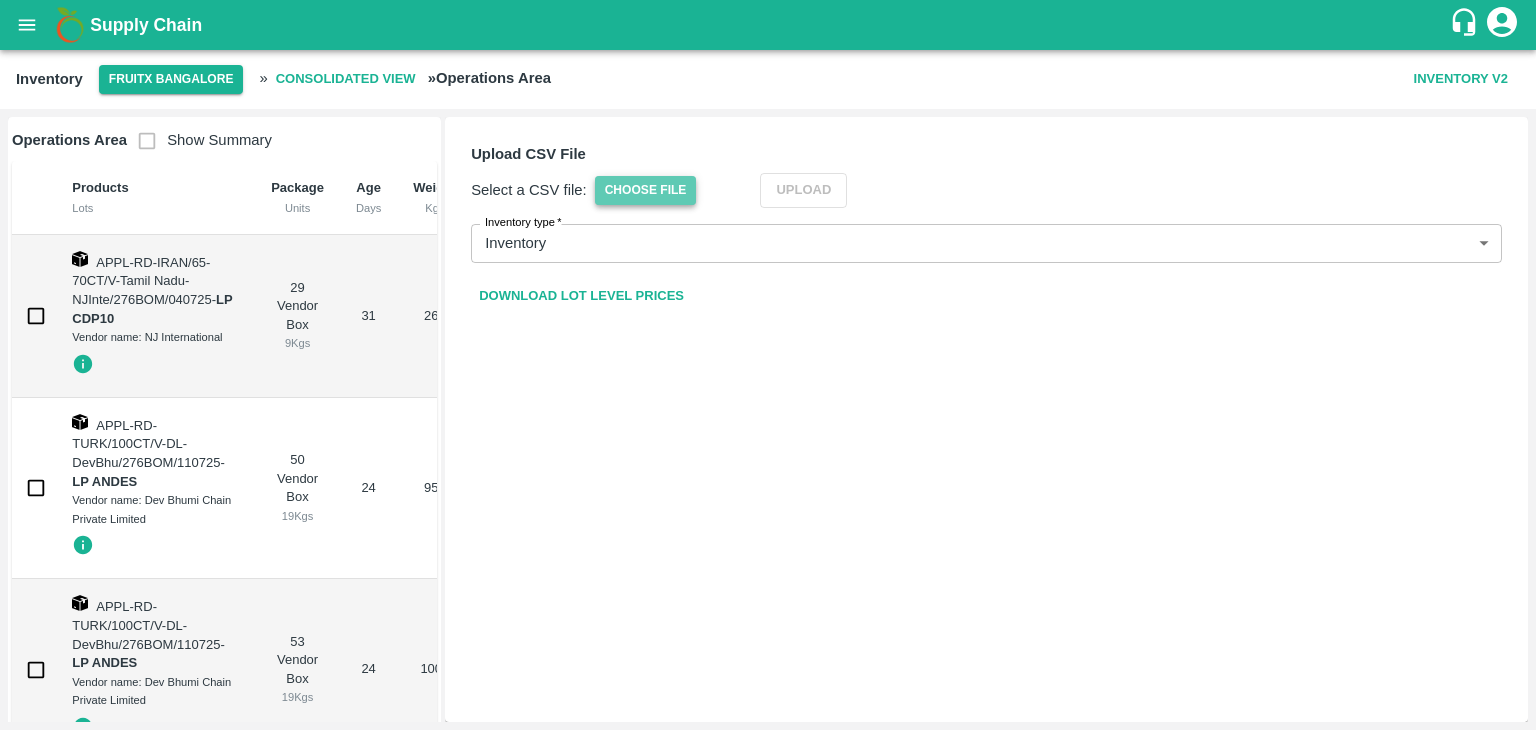click on "Choose File" at bounding box center (646, 190) 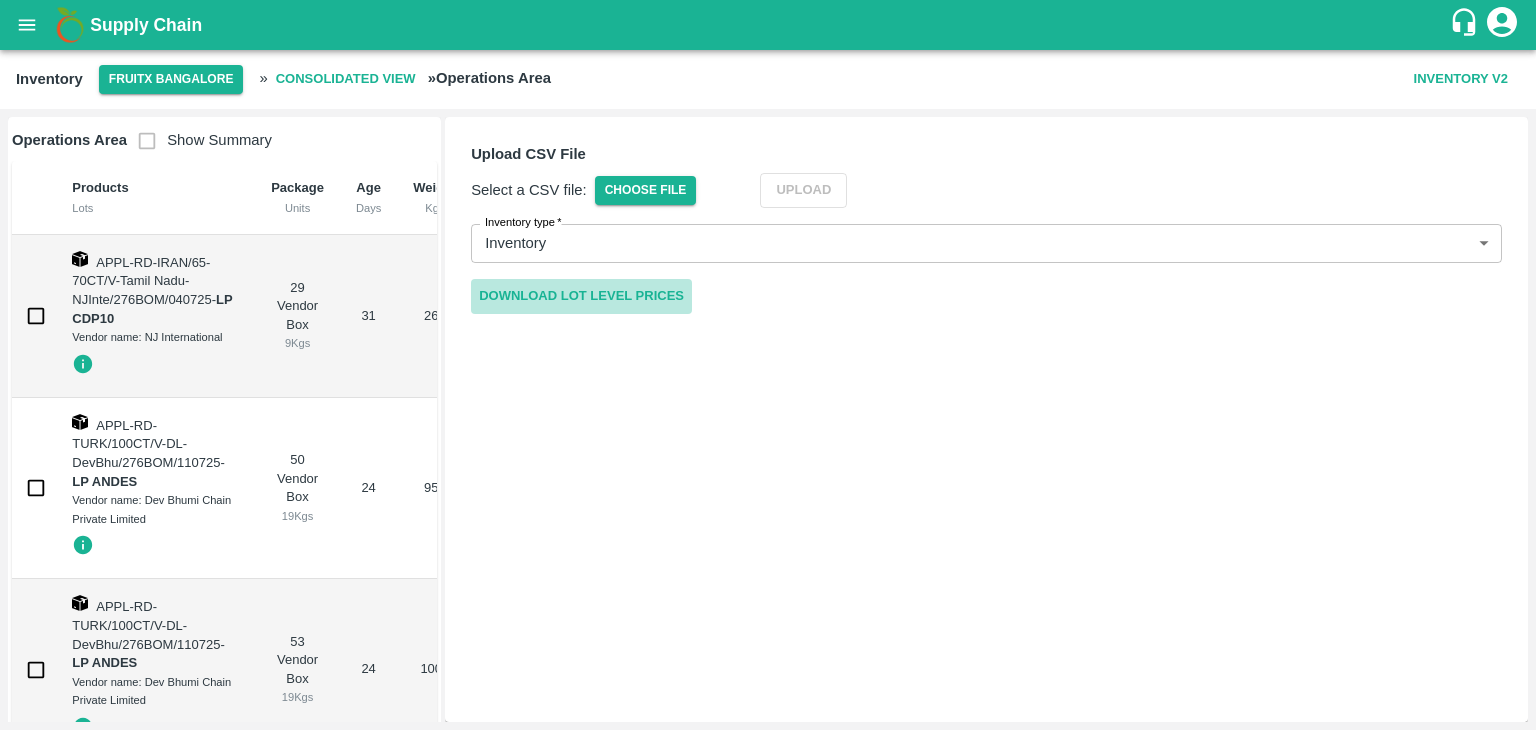 click on "Download Lot Level Prices" at bounding box center [581, 296] 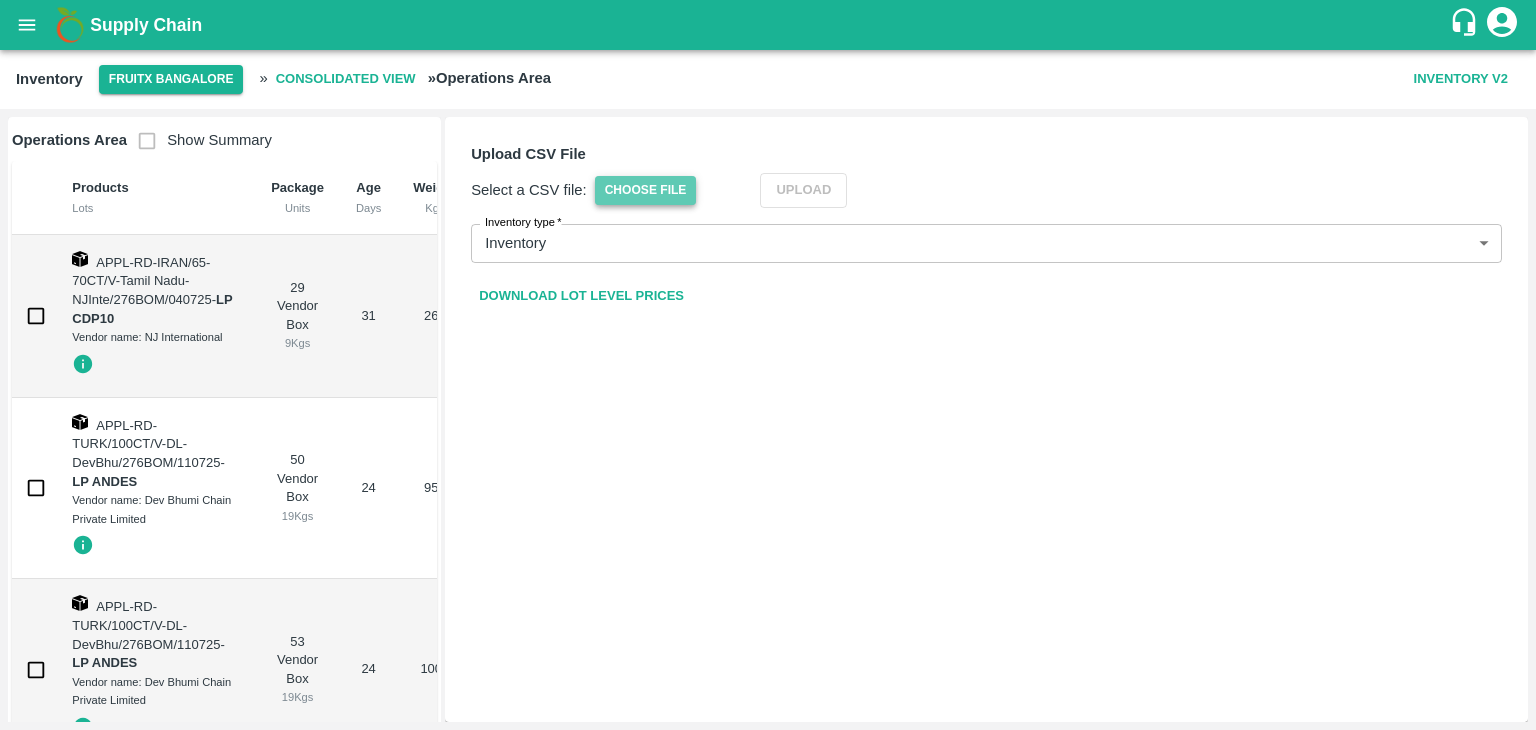 click on "Choose File" at bounding box center [646, 190] 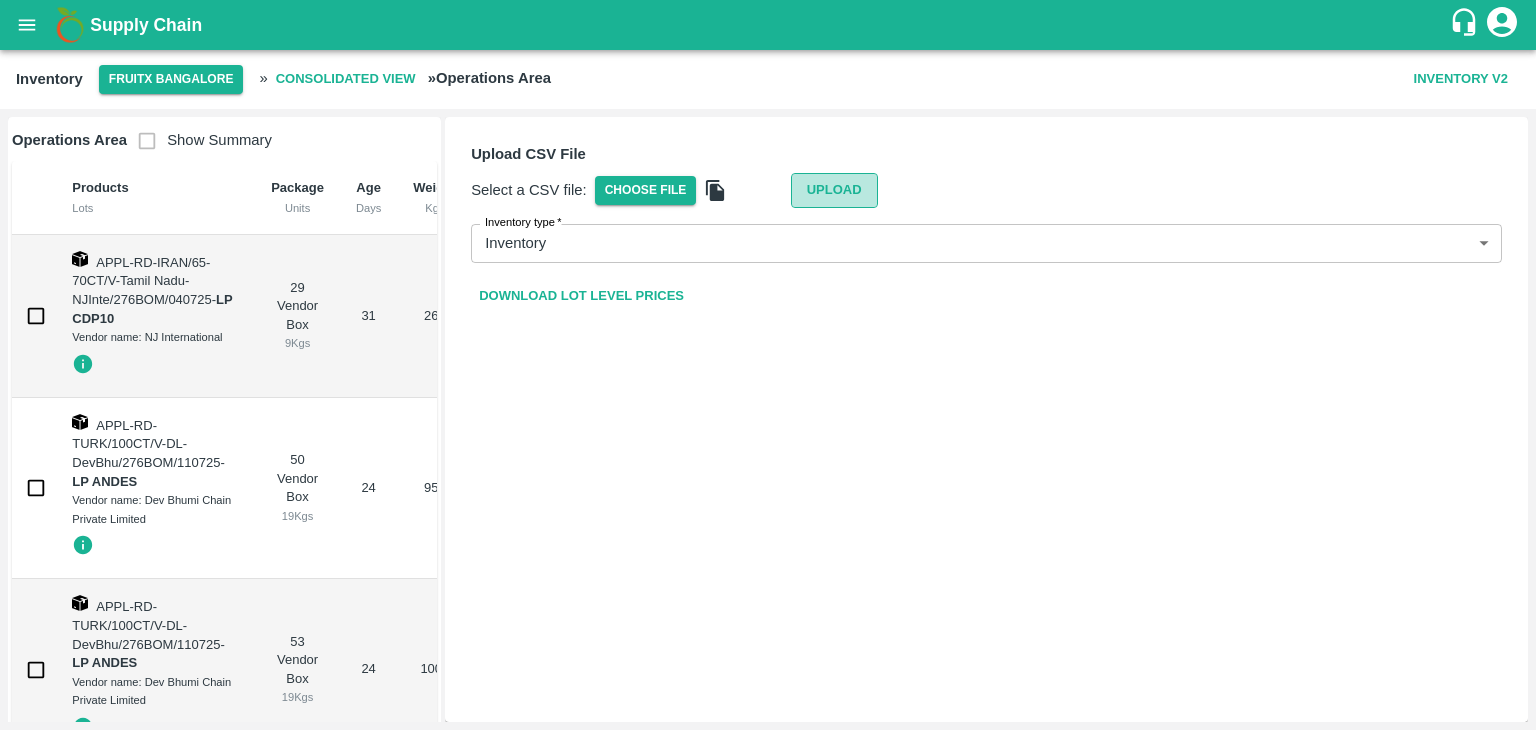 click on "Upload" at bounding box center (834, 190) 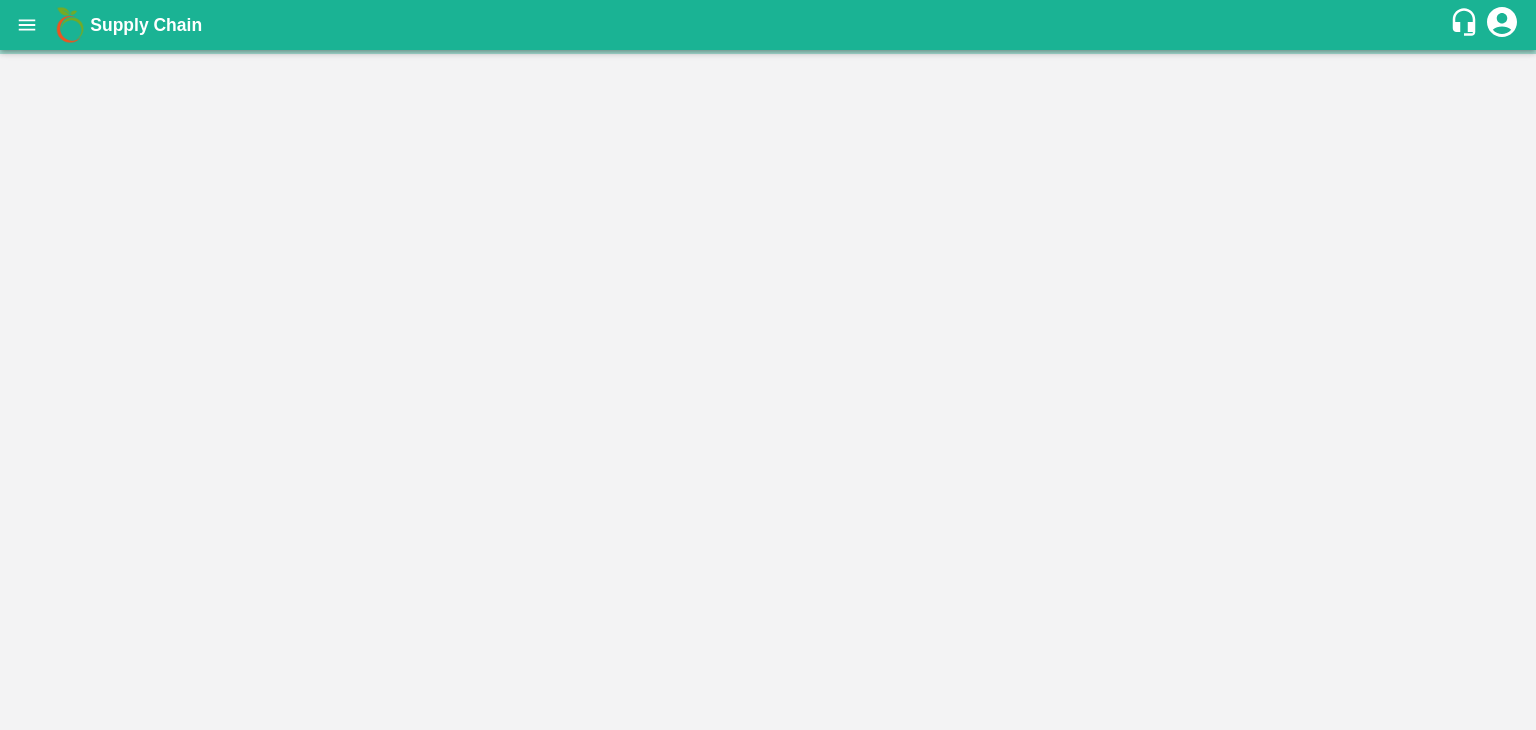 scroll, scrollTop: 0, scrollLeft: 0, axis: both 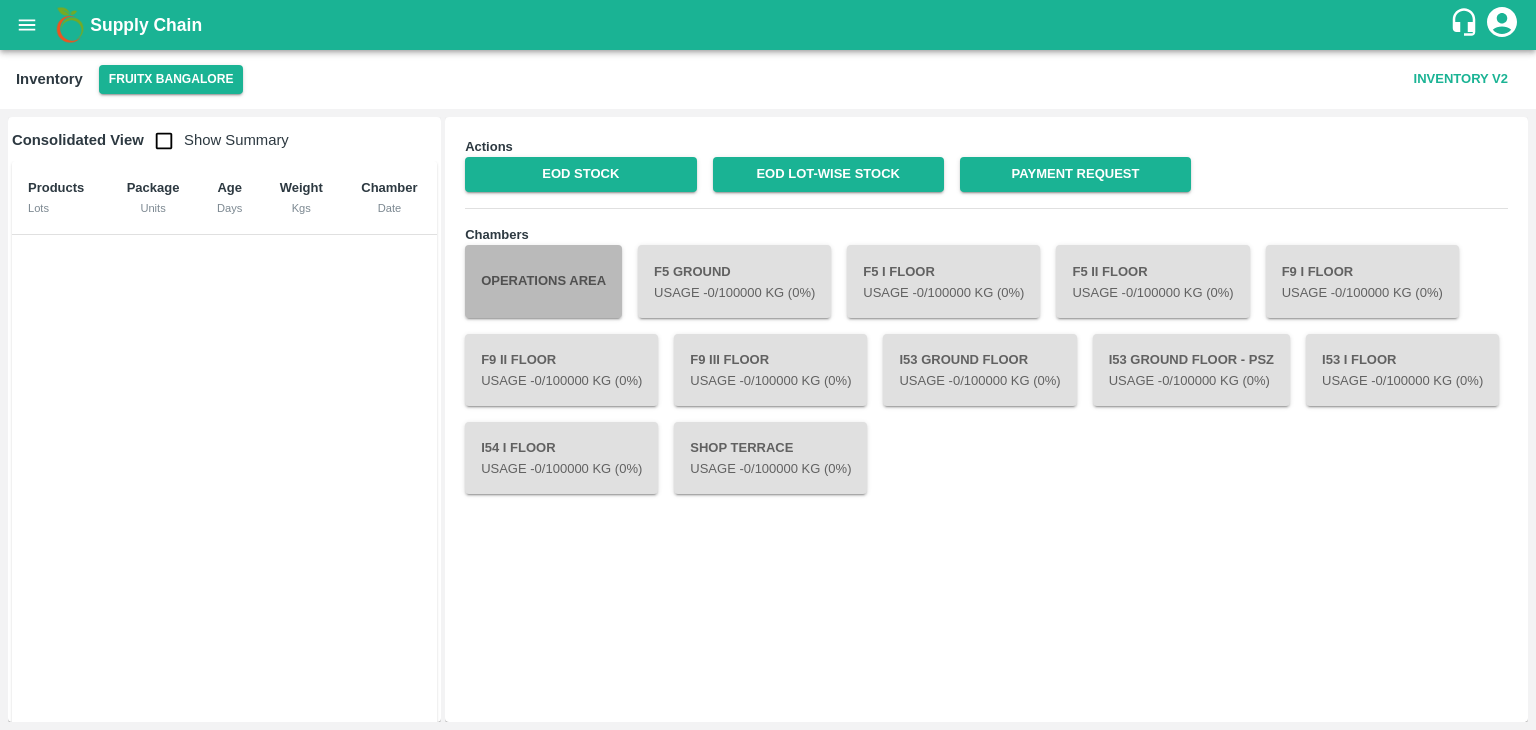 click on "Operations Area" at bounding box center (543, 281) 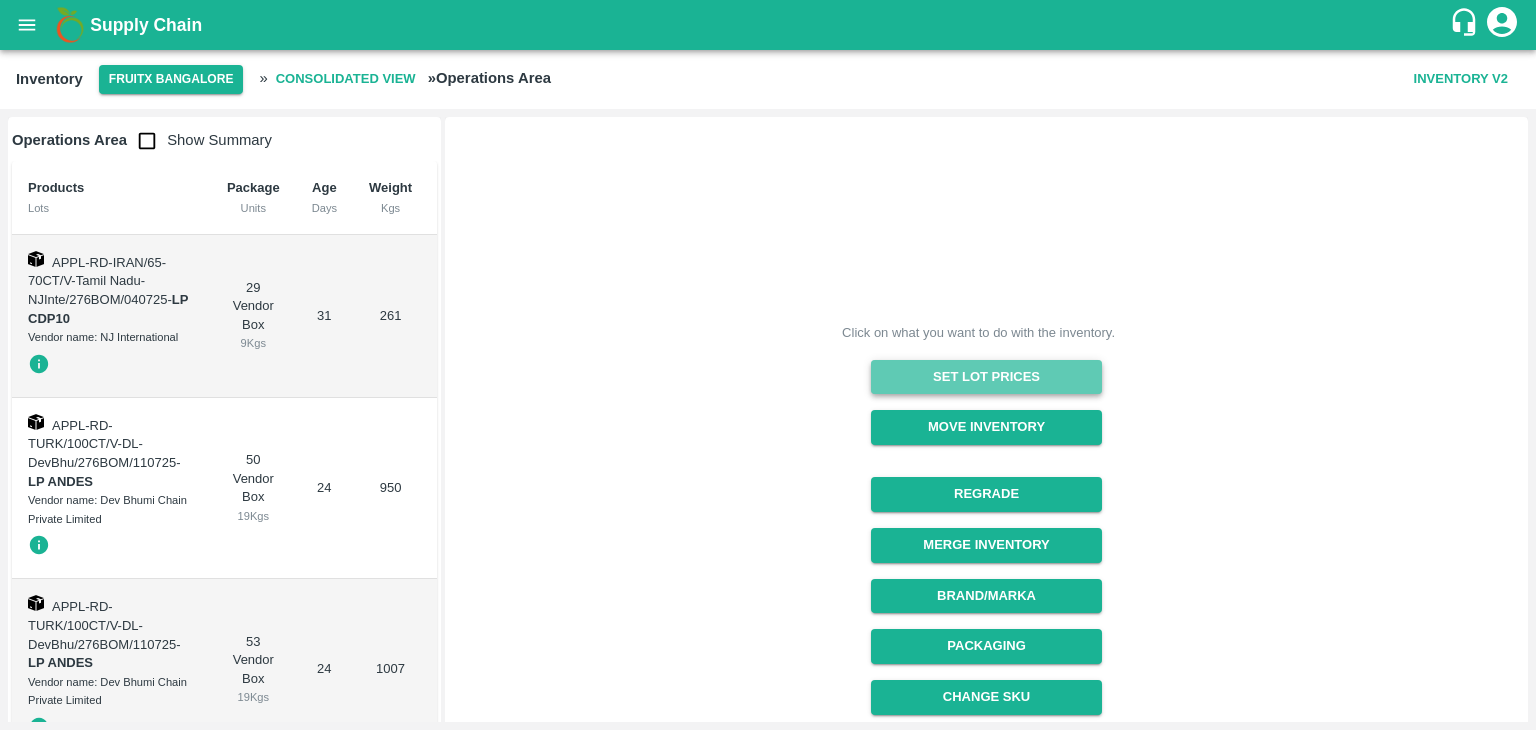 click on "Set Lot Prices" at bounding box center [986, 377] 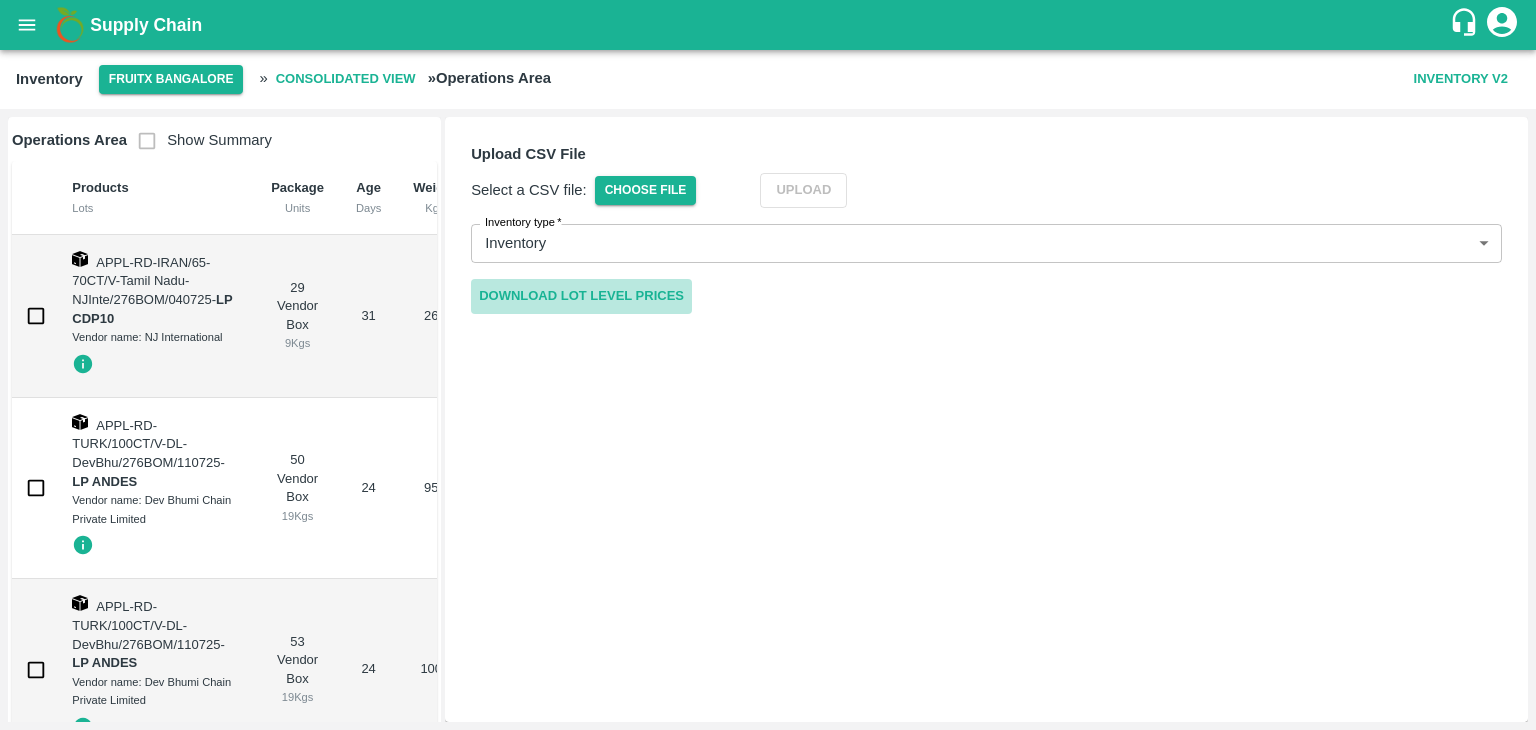 click on "Download Lot Level Prices" at bounding box center (581, 296) 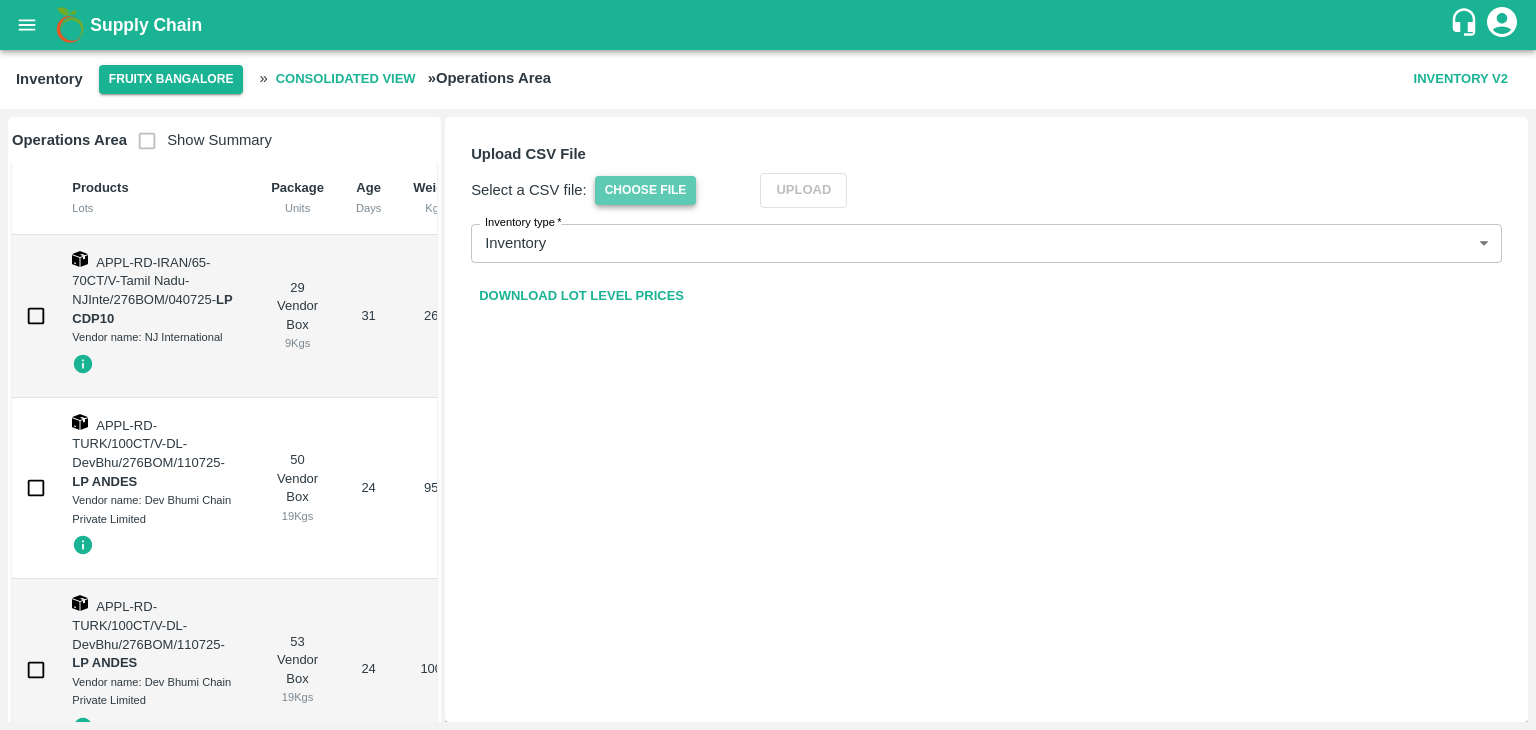 click on "Choose File" at bounding box center [646, 190] 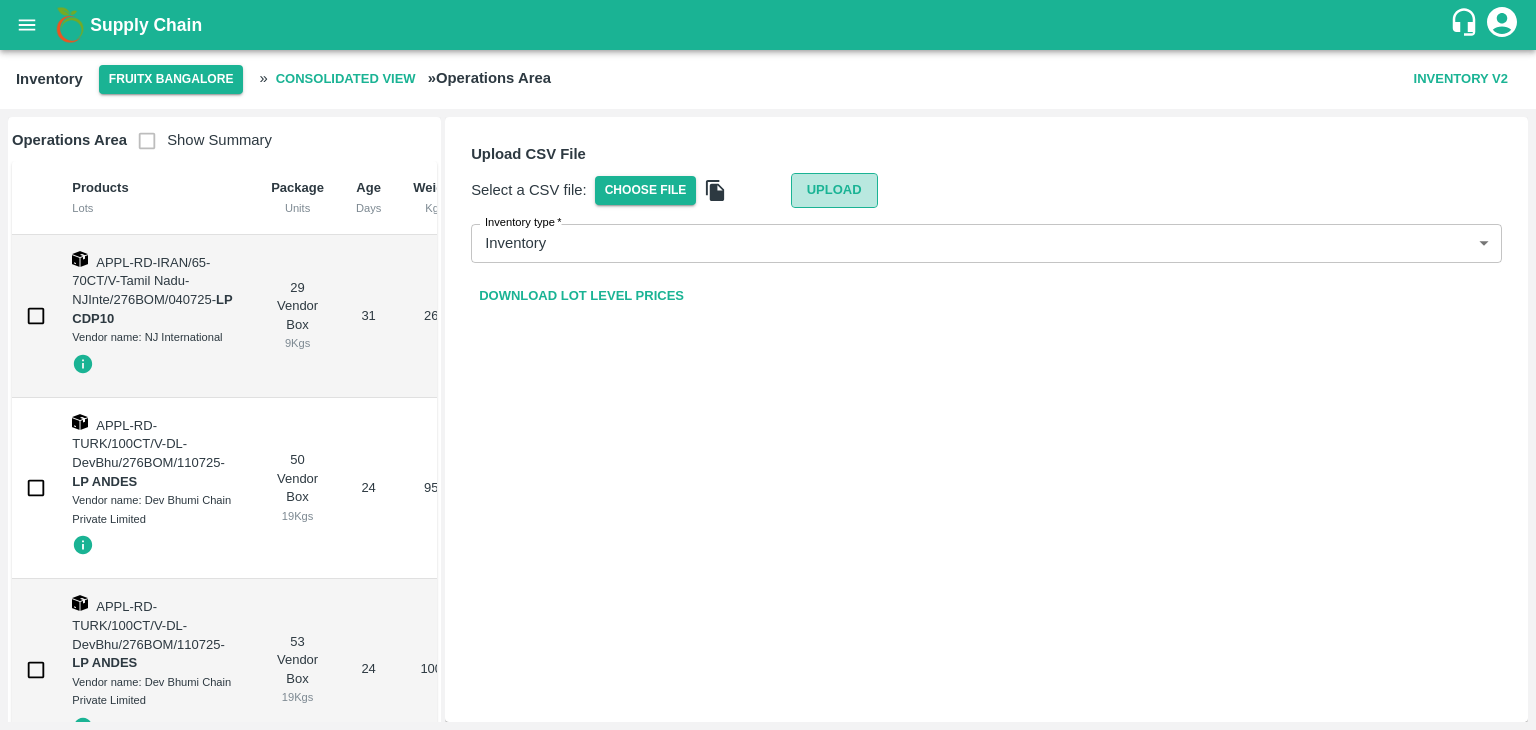 click on "Upload" at bounding box center (834, 190) 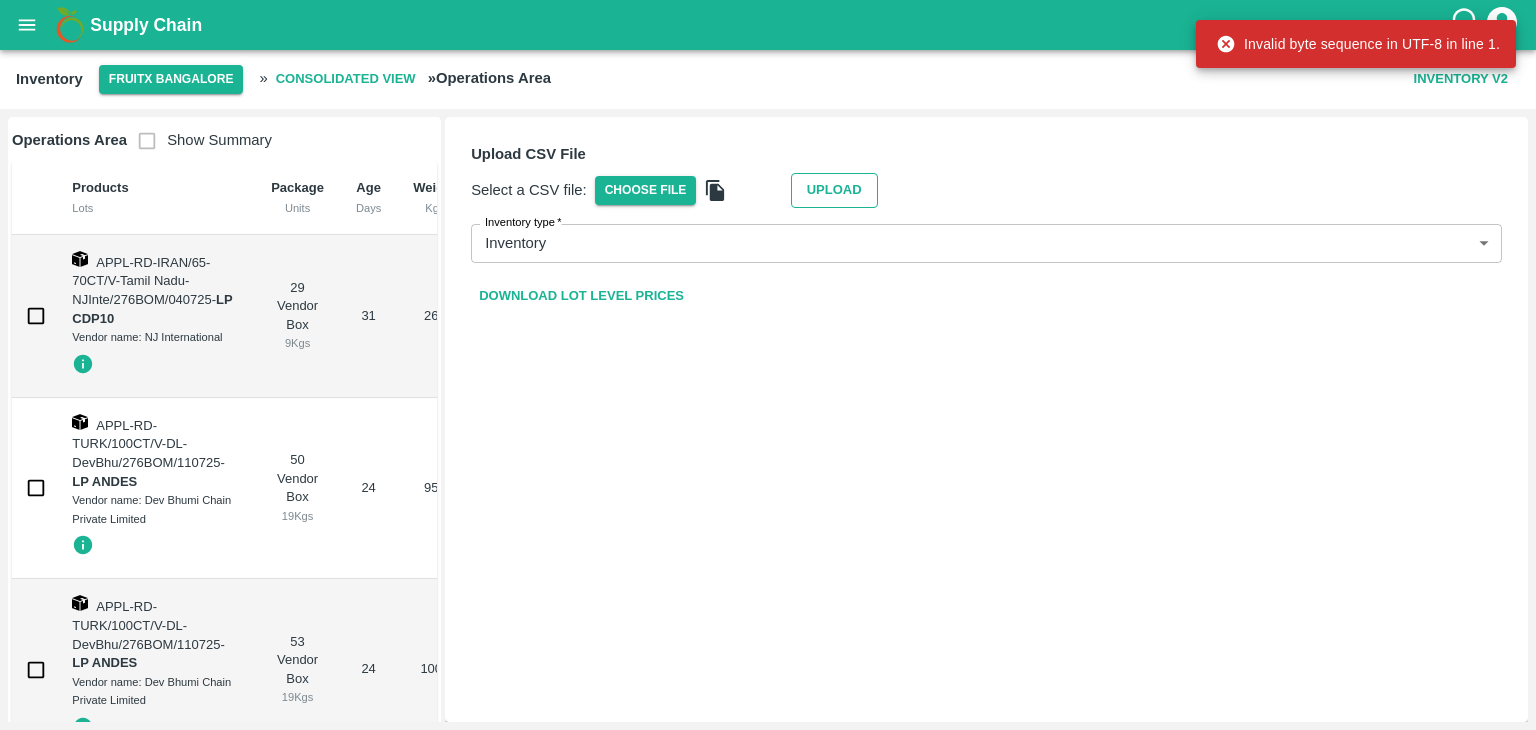 click on "Upload" at bounding box center (834, 190) 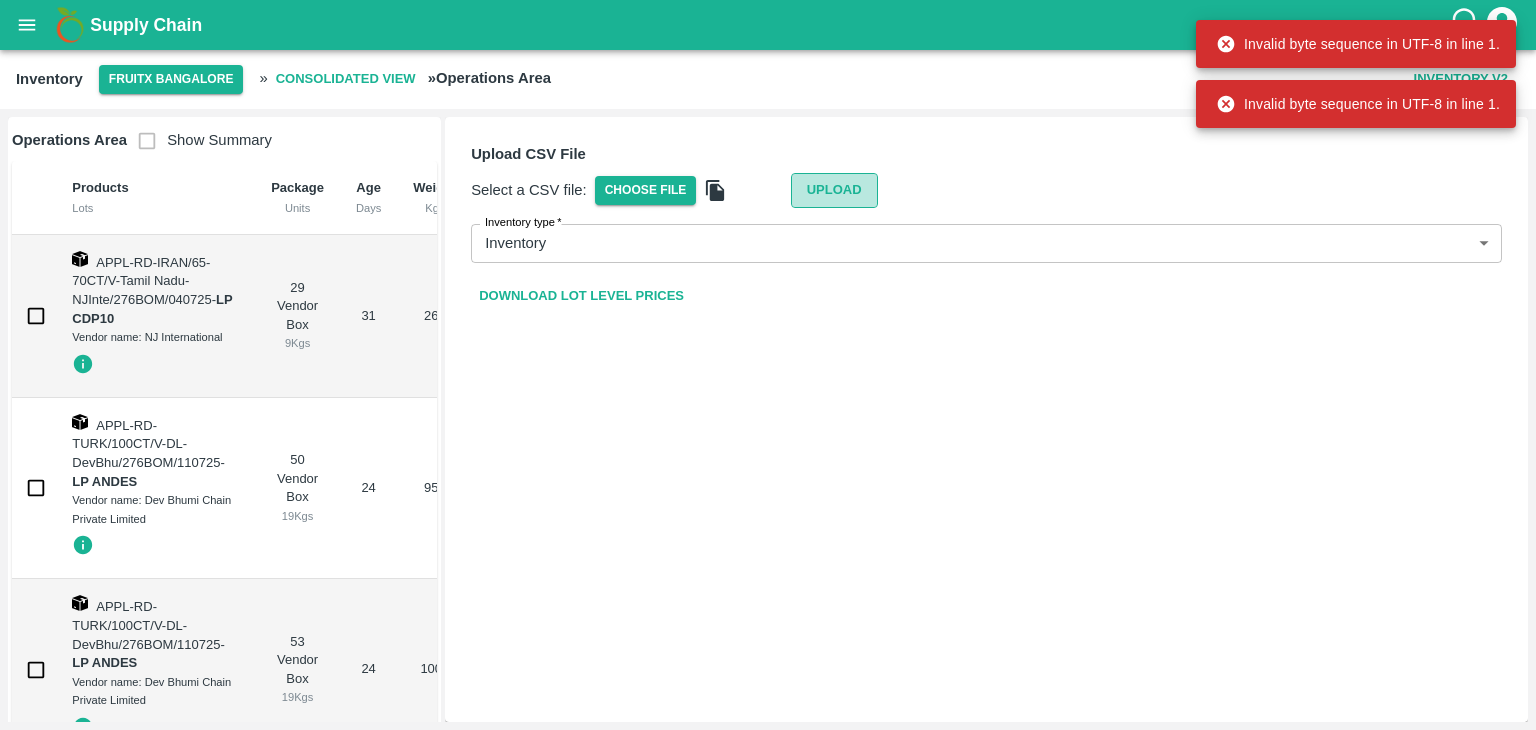 click on "Upload" at bounding box center [834, 190] 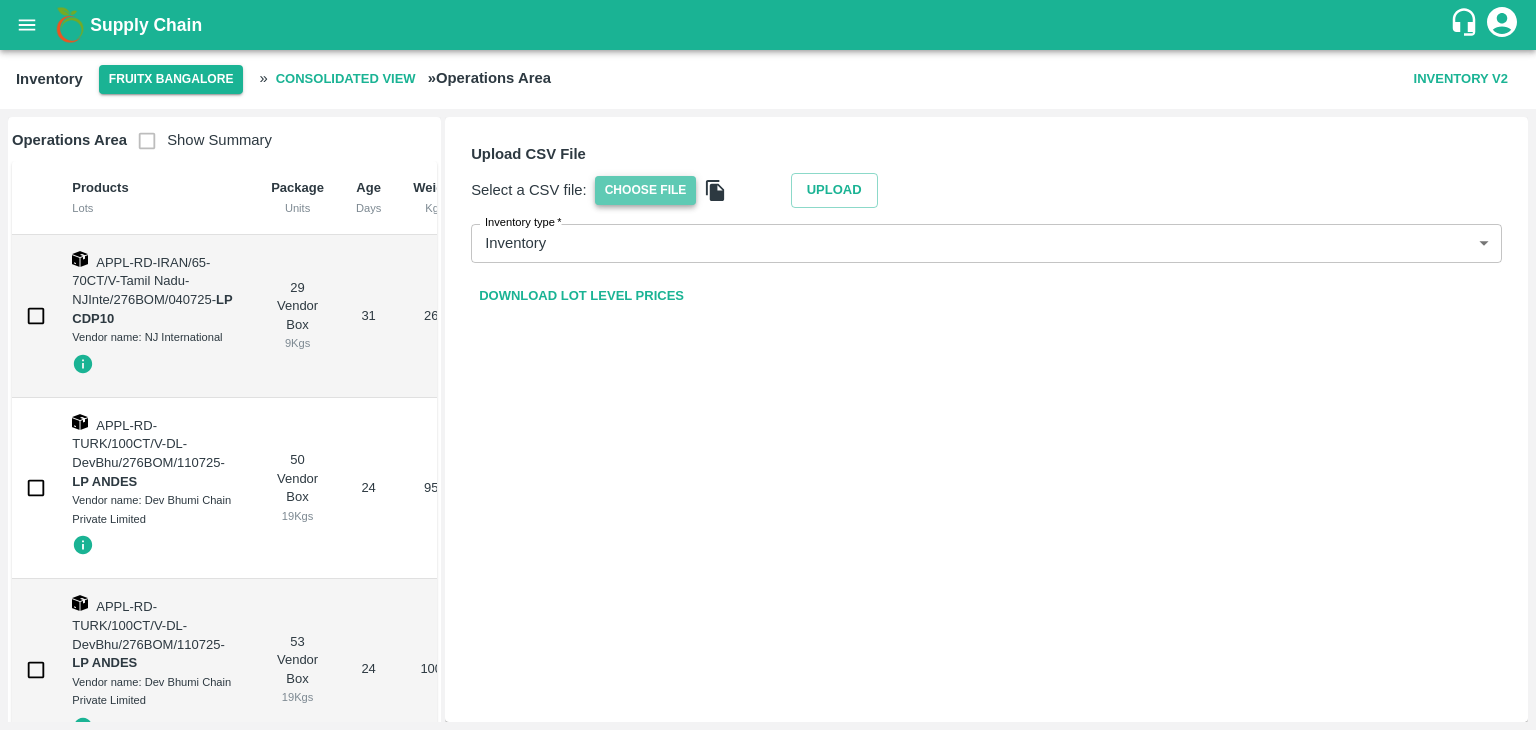click on "Choose File" at bounding box center [646, 190] 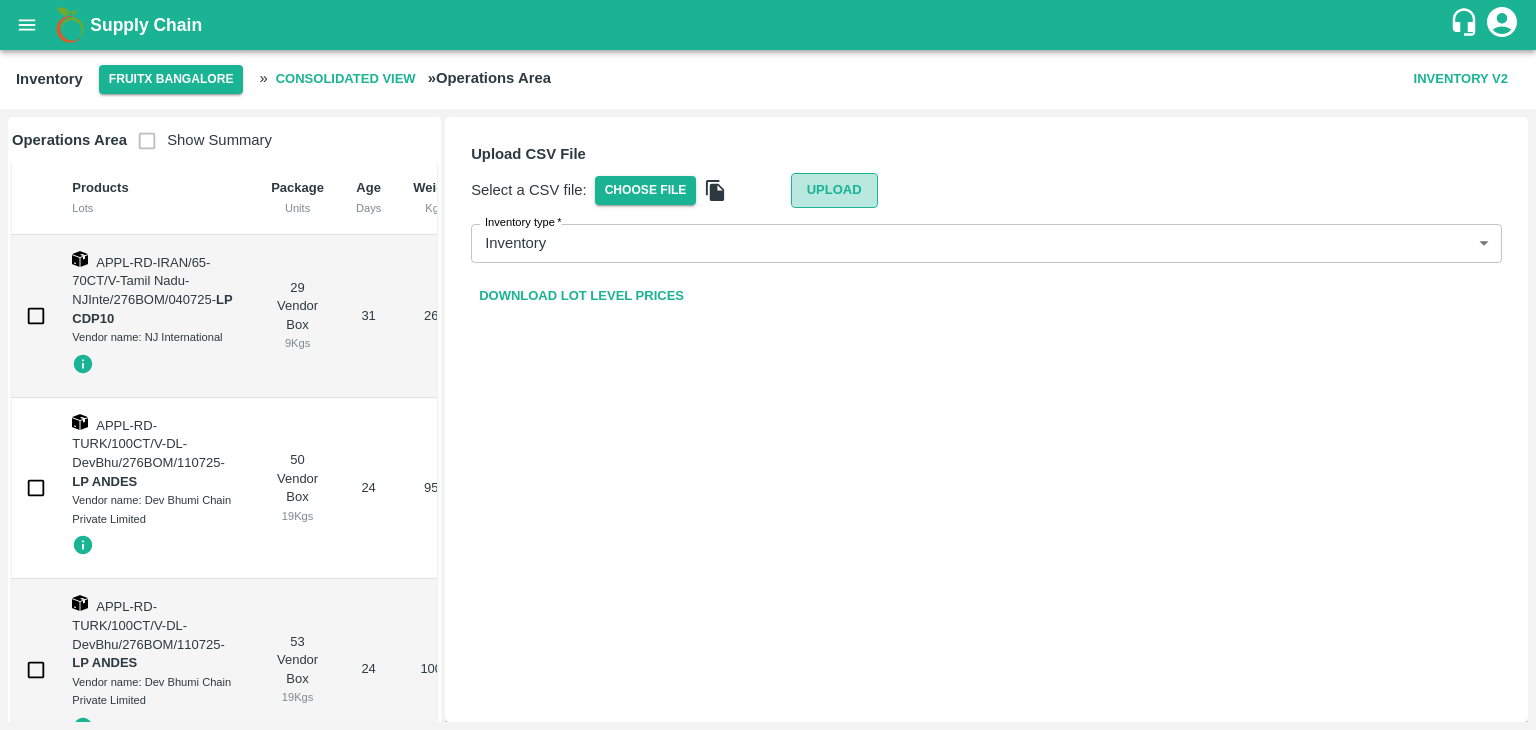 click on "Upload" at bounding box center [834, 190] 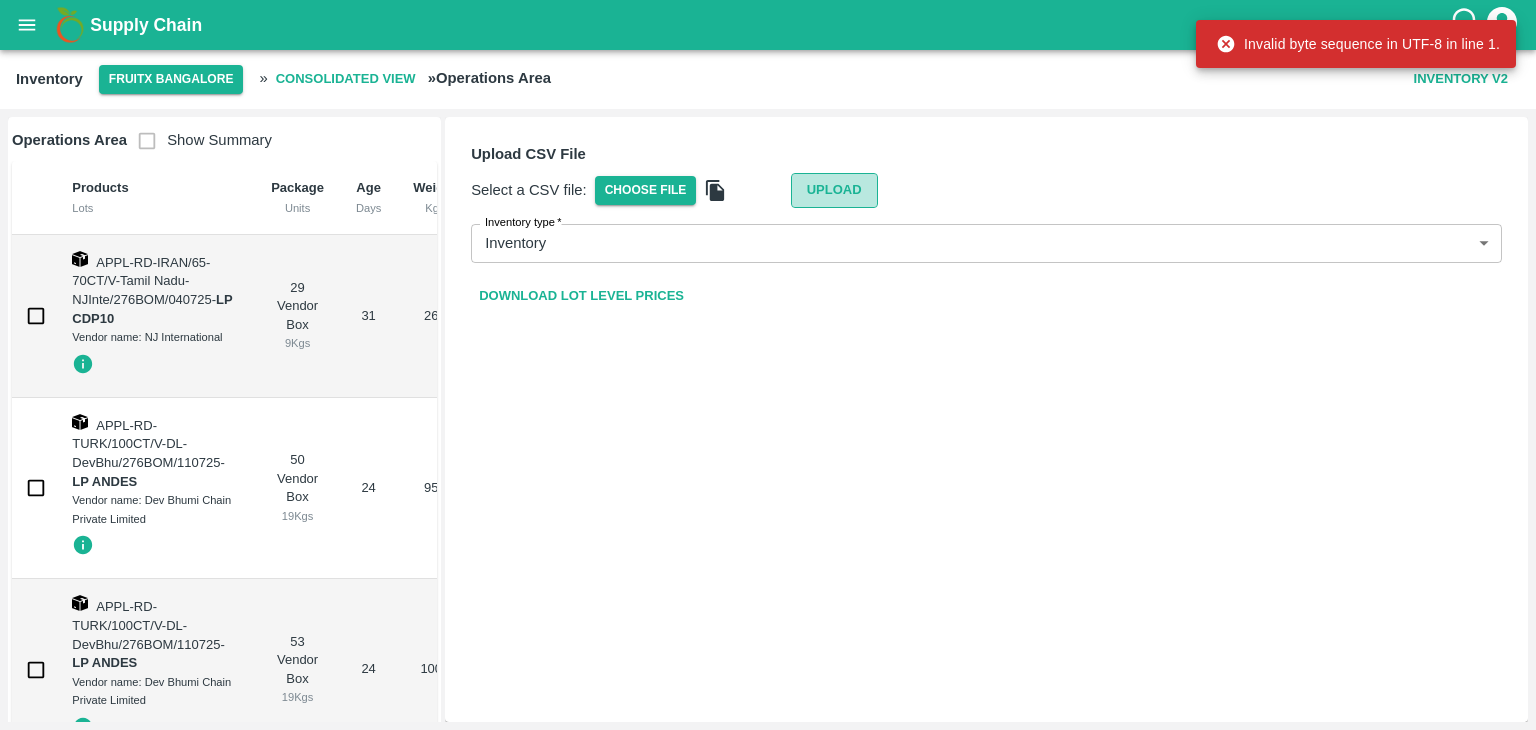 click on "Upload" at bounding box center (834, 190) 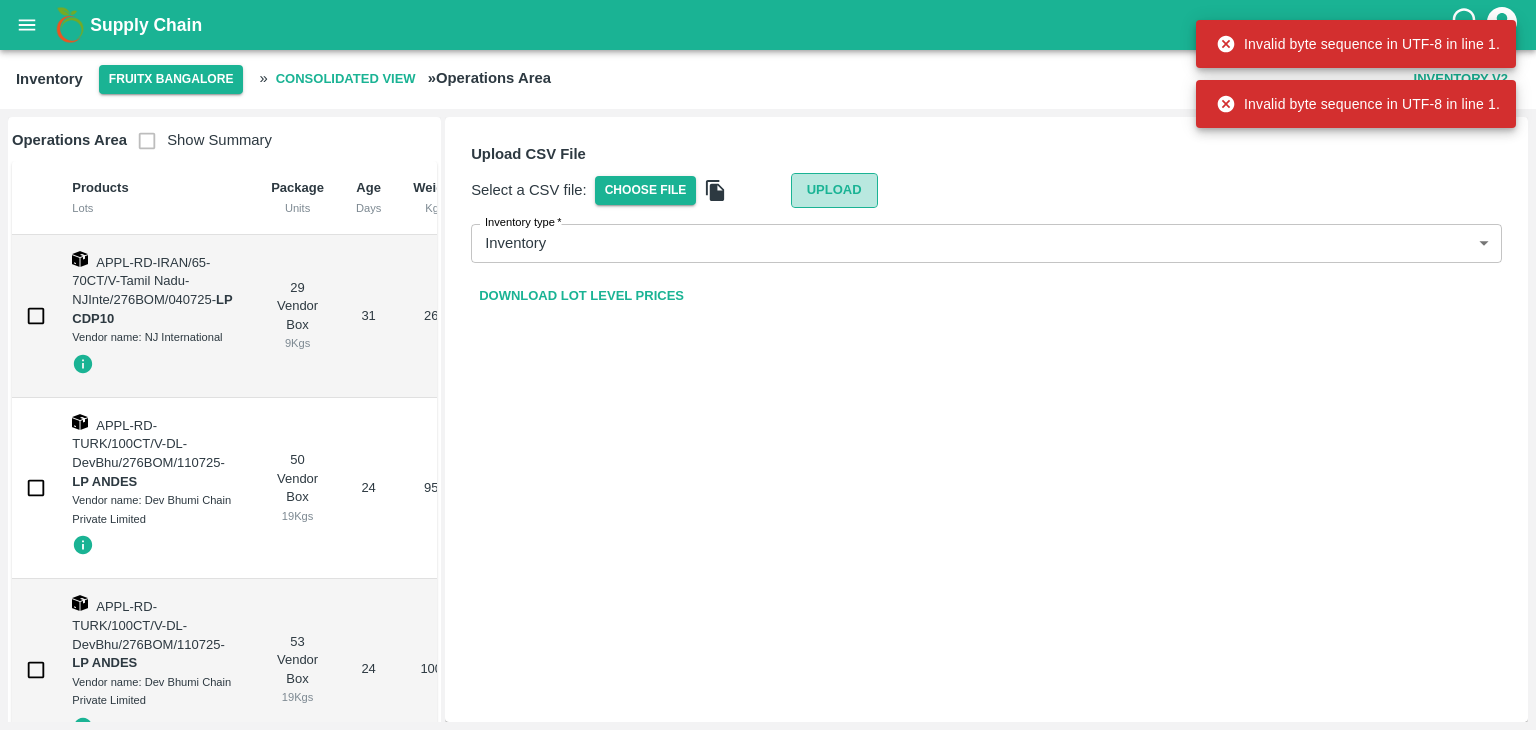 click on "Upload" at bounding box center [834, 190] 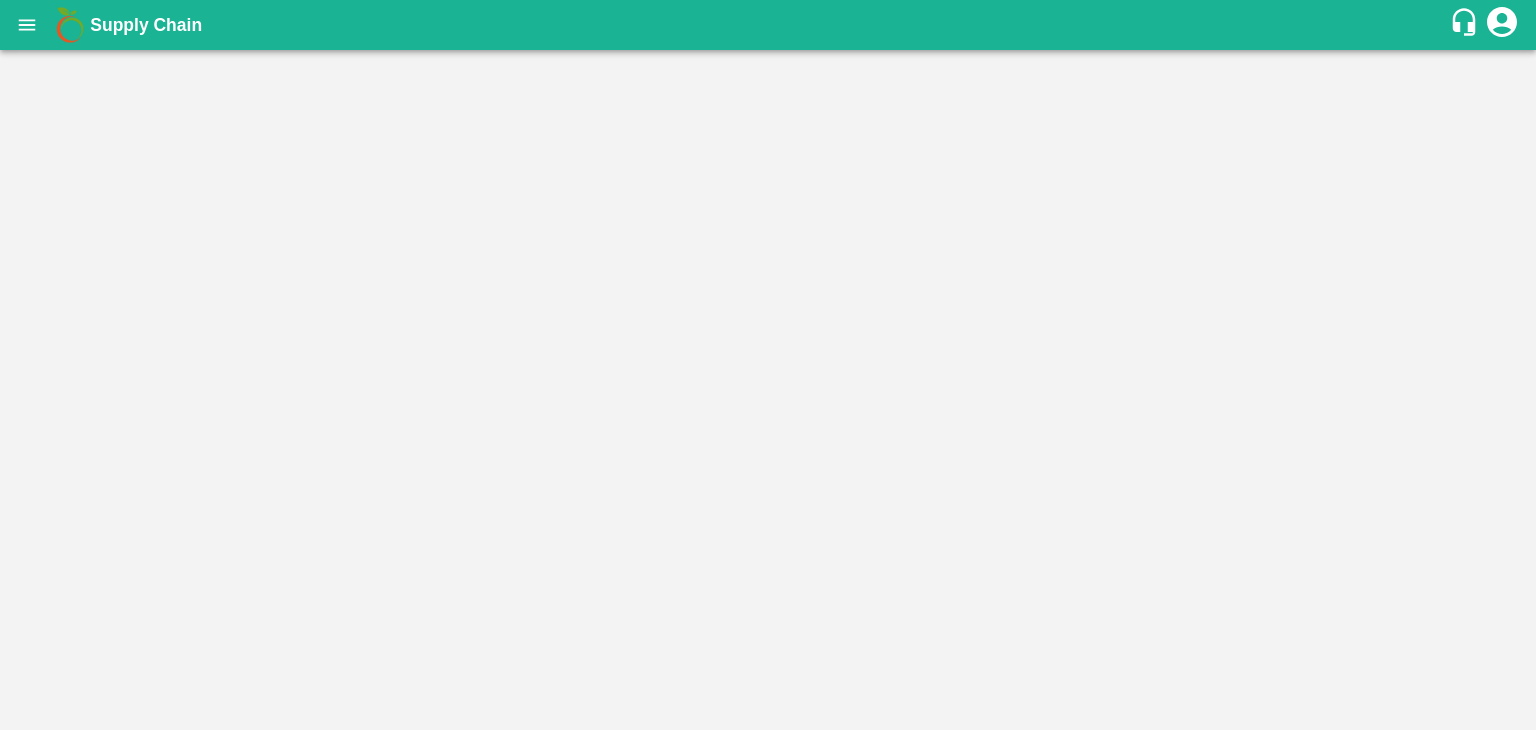 scroll, scrollTop: 0, scrollLeft: 0, axis: both 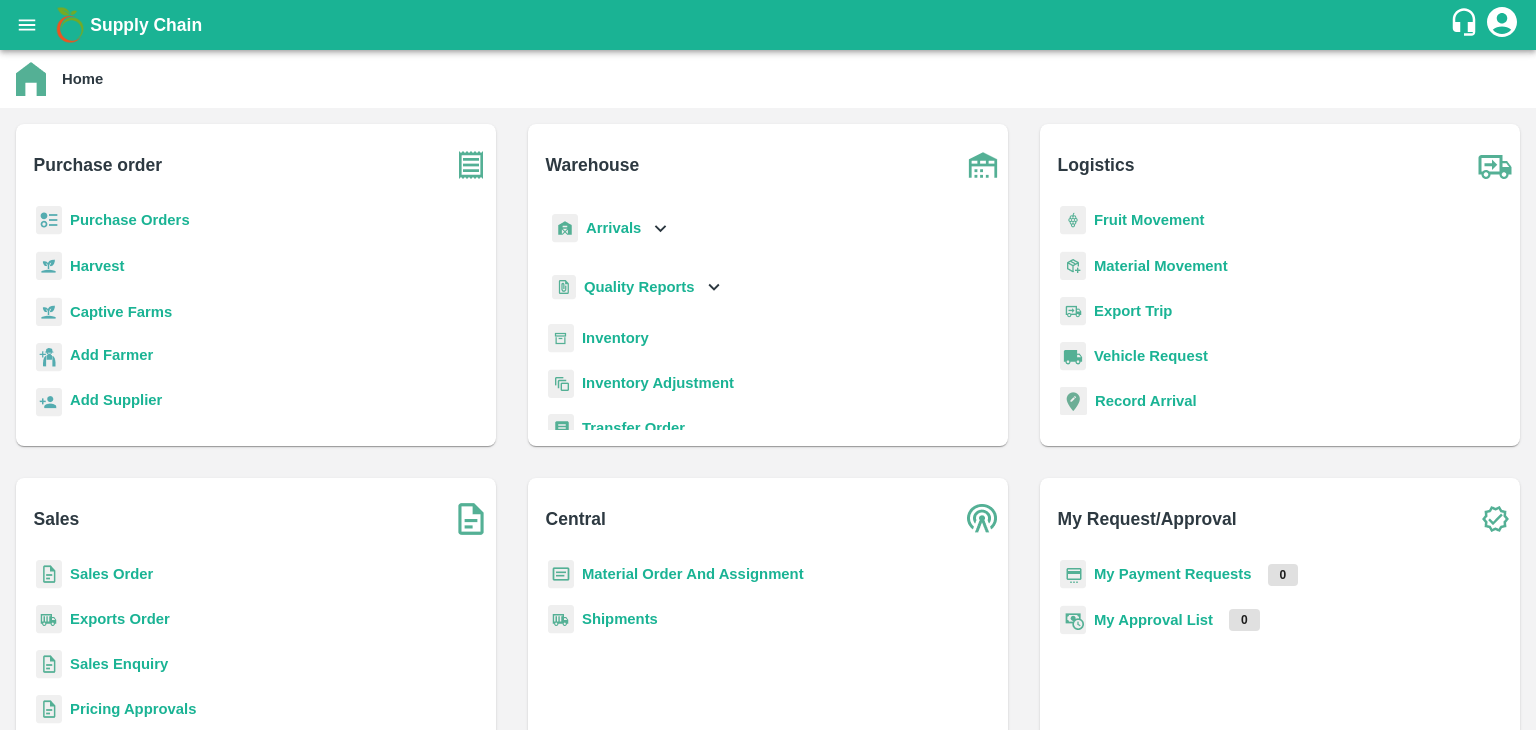 click on "Inventory" at bounding box center [615, 338] 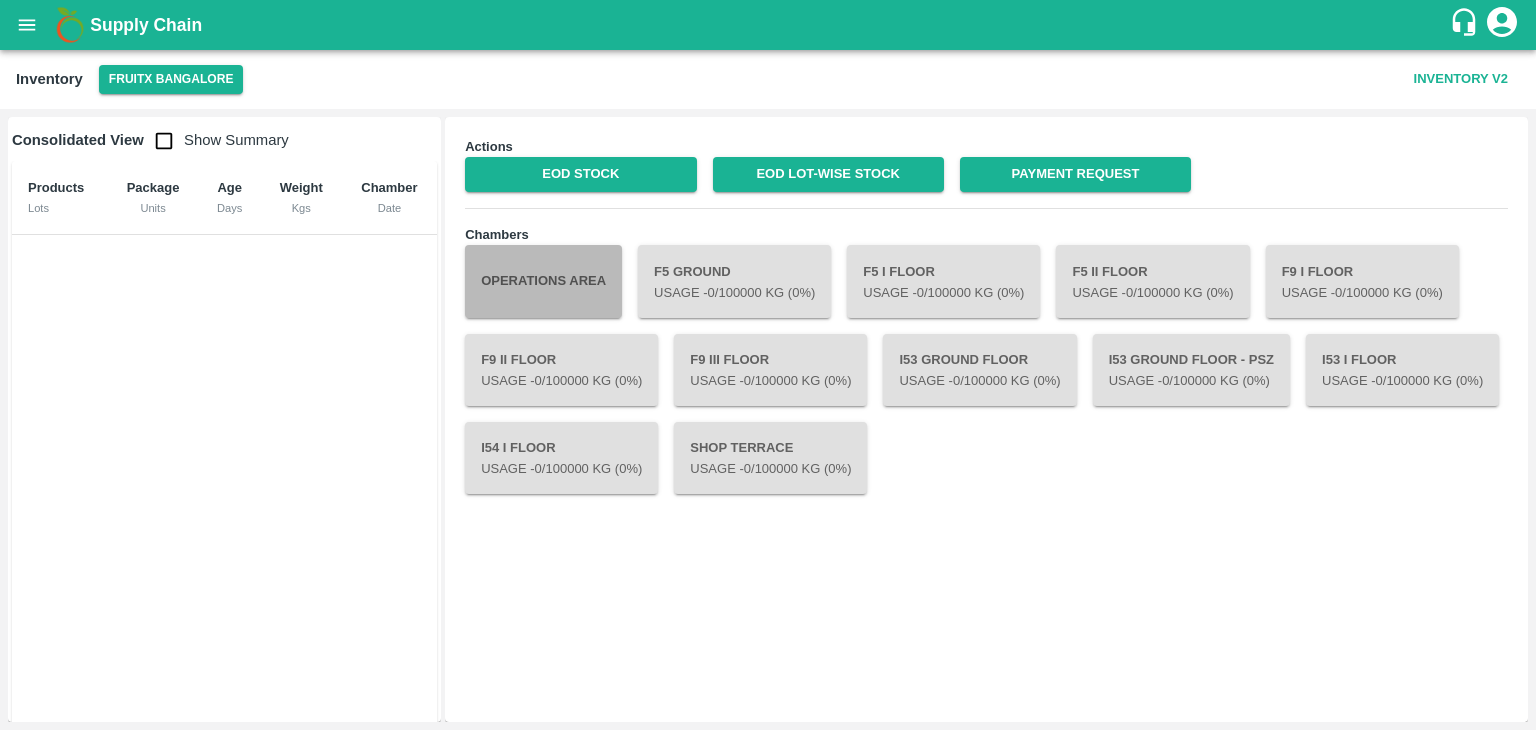 click on "Operations Area" at bounding box center [543, 281] 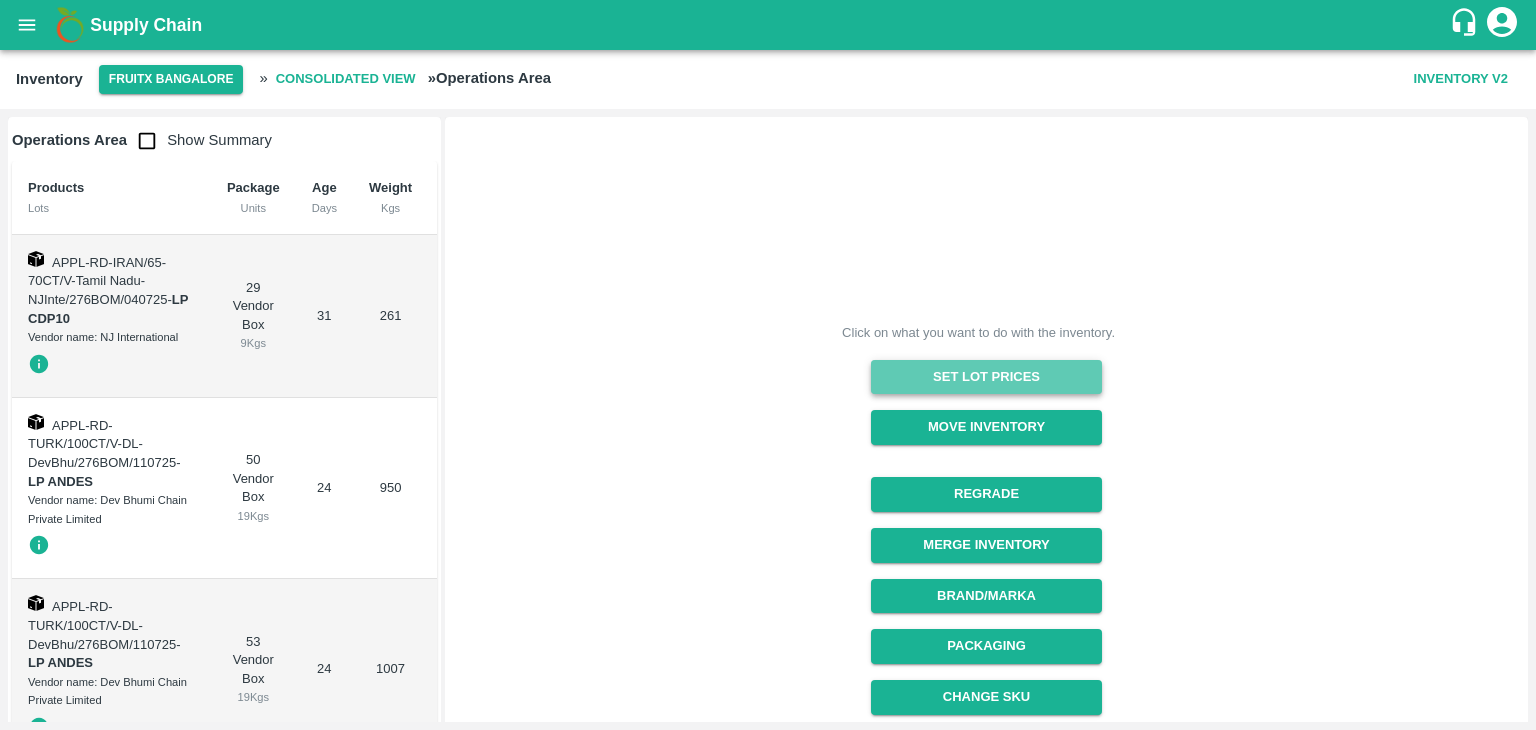 click on "Set Lot Prices" at bounding box center (986, 377) 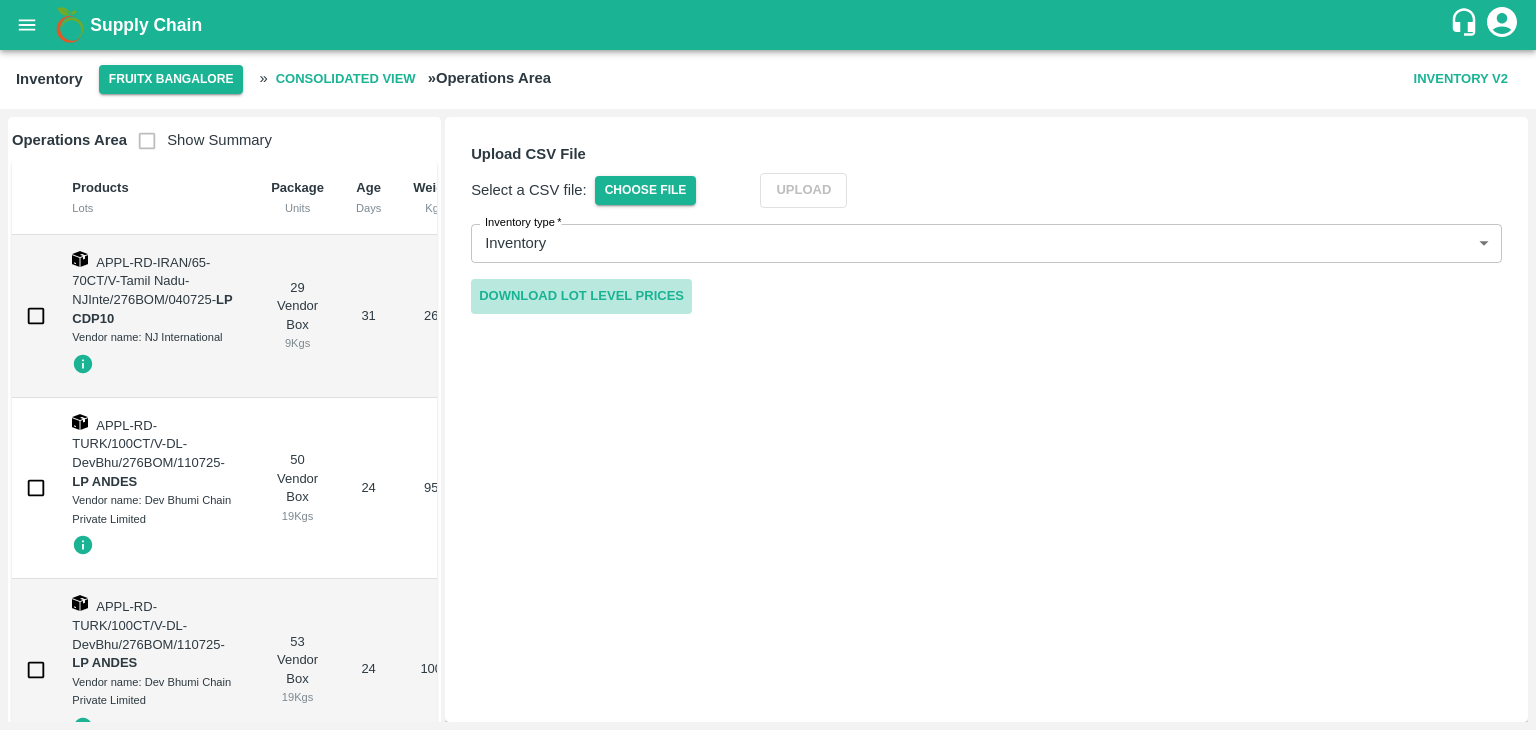 click on "Download Lot Level Prices" at bounding box center (581, 296) 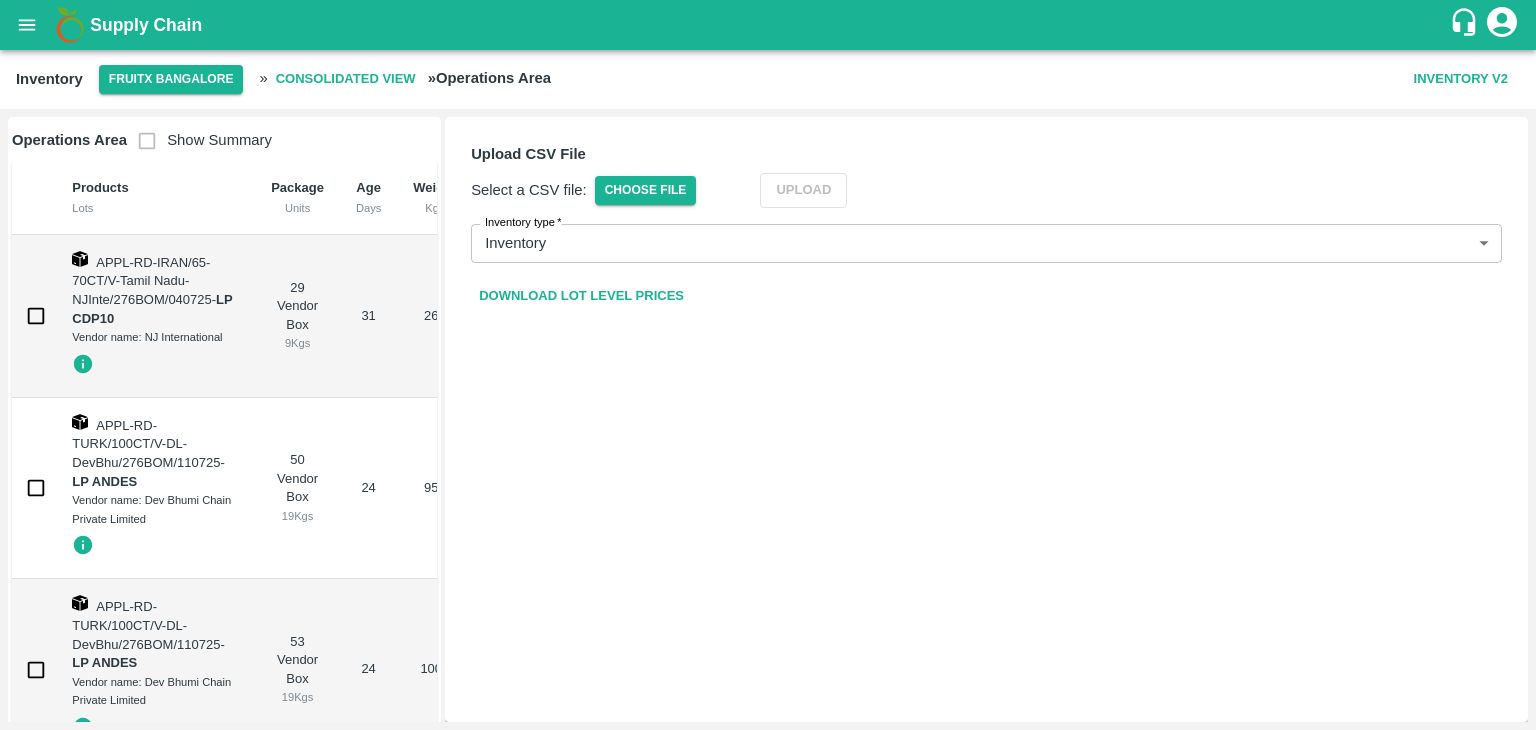 click on "Upload CSV File Select a CSV file:  Choose File Upload Inventory type   * Inventory inventory Inventory type Download Lot Level Prices" at bounding box center [986, 419] 